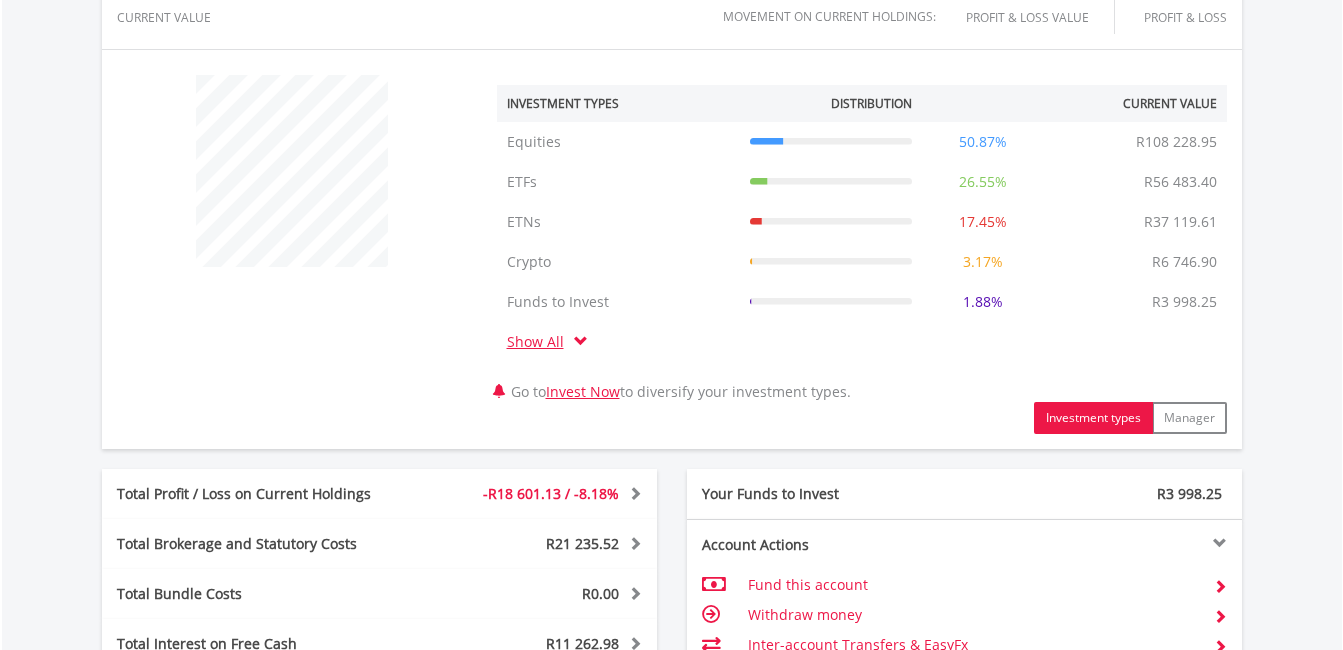 scroll, scrollTop: 770, scrollLeft: 0, axis: vertical 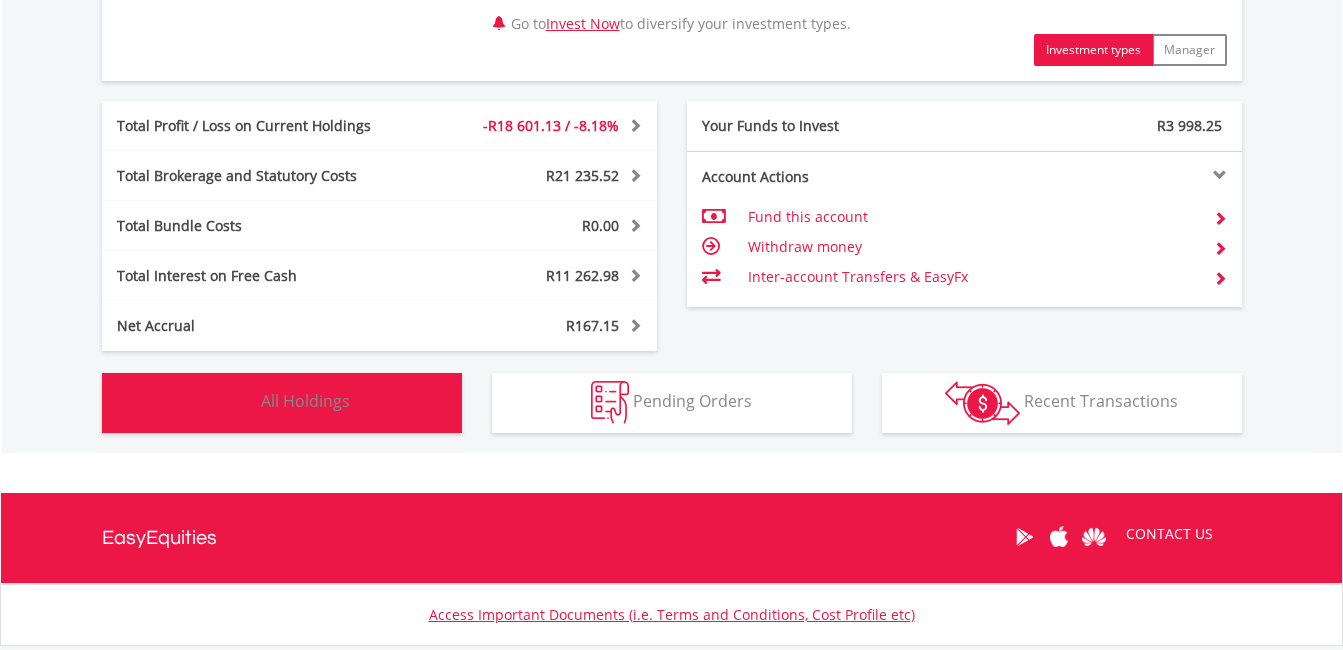 click on "Holdings
All Holdings" at bounding box center [282, 403] 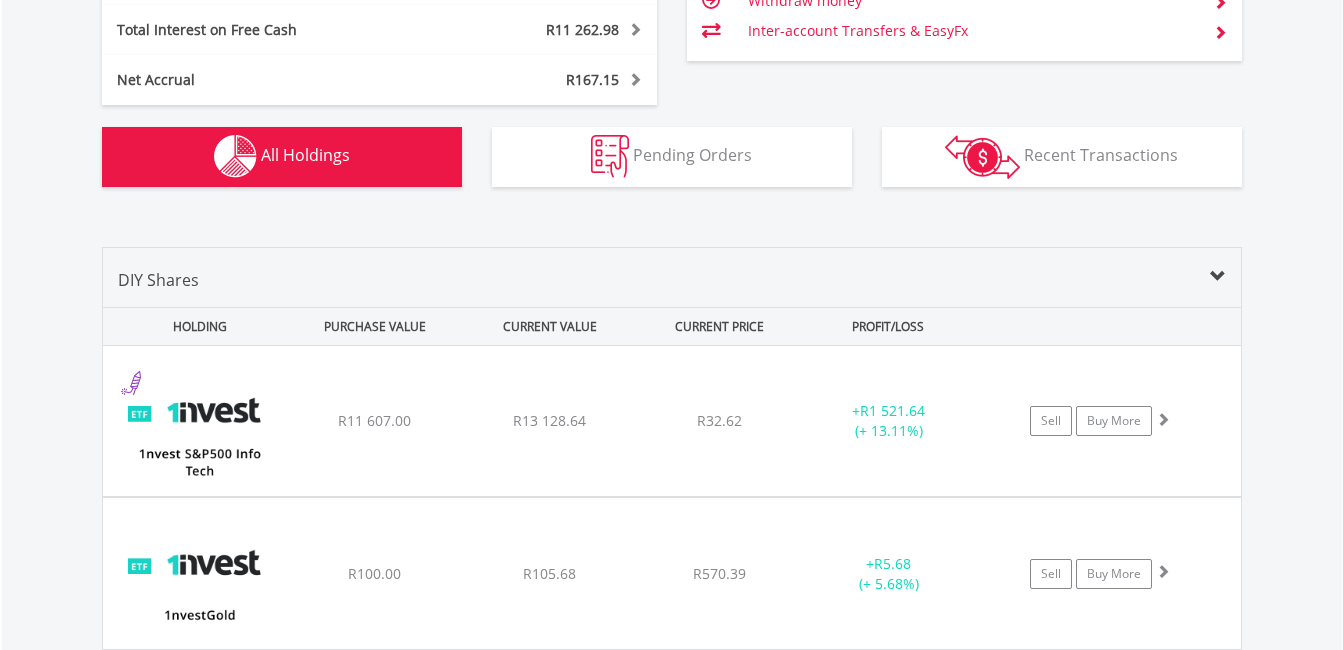 scroll, scrollTop: 1363, scrollLeft: 0, axis: vertical 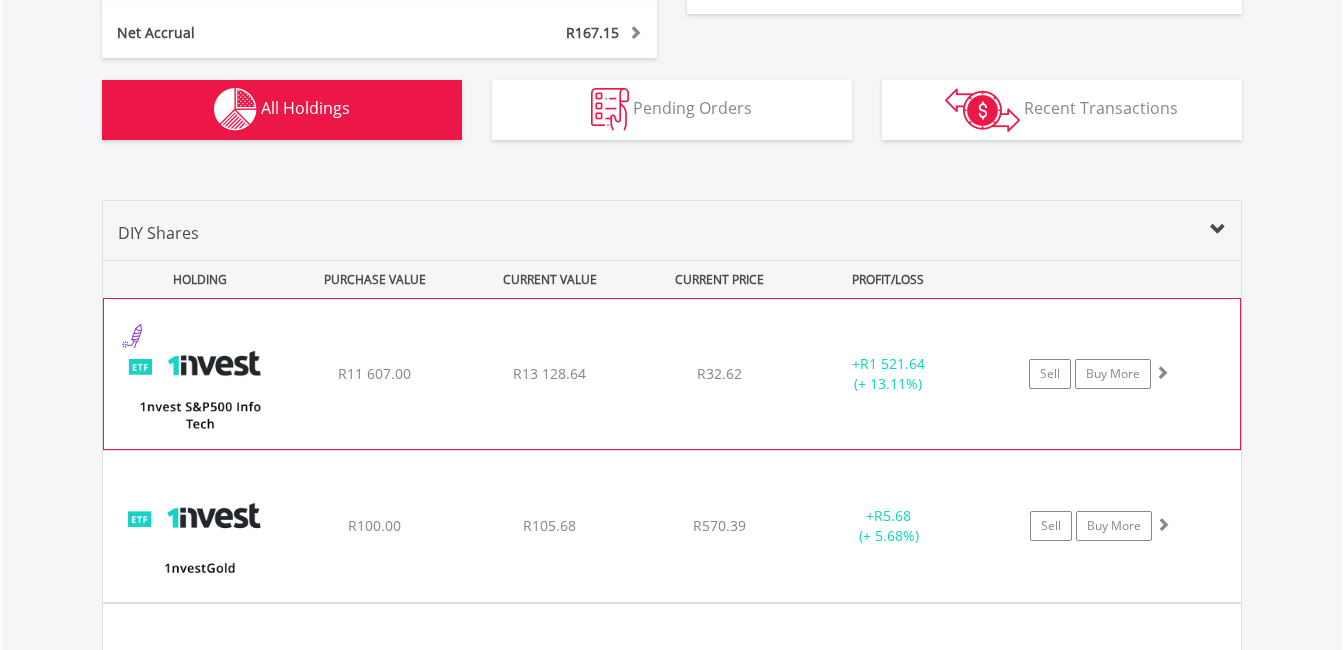 click on "﻿
1nvest S&P500 Info Tech Index Feeder ETF
R11 607.00
R13 128.64
R32.62
+  R1 521.64 (+ 13.11%)
Sell
Buy More" at bounding box center [672, 374] 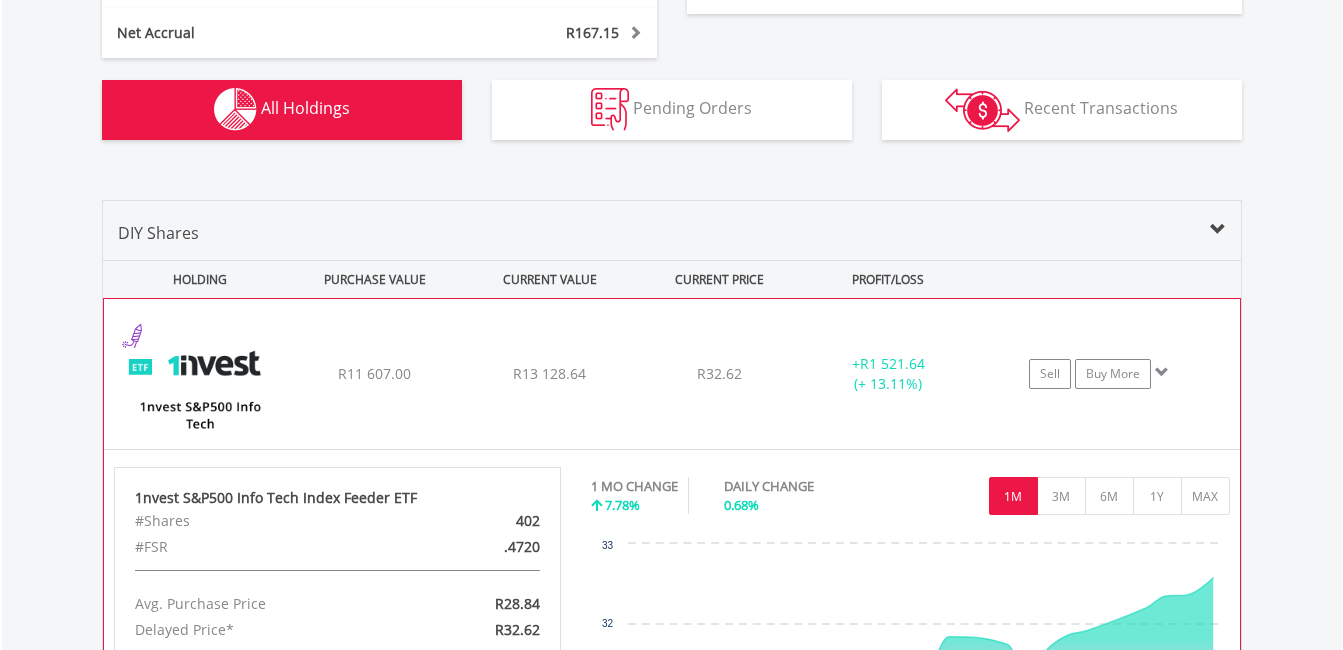click on "﻿
1nvest S&P500 Info Tech Index Feeder ETF
R11 607.00
R13 128.64
R32.62
+  R1 521.64 (+ 13.11%)
Sell
Buy More" at bounding box center [672, 374] 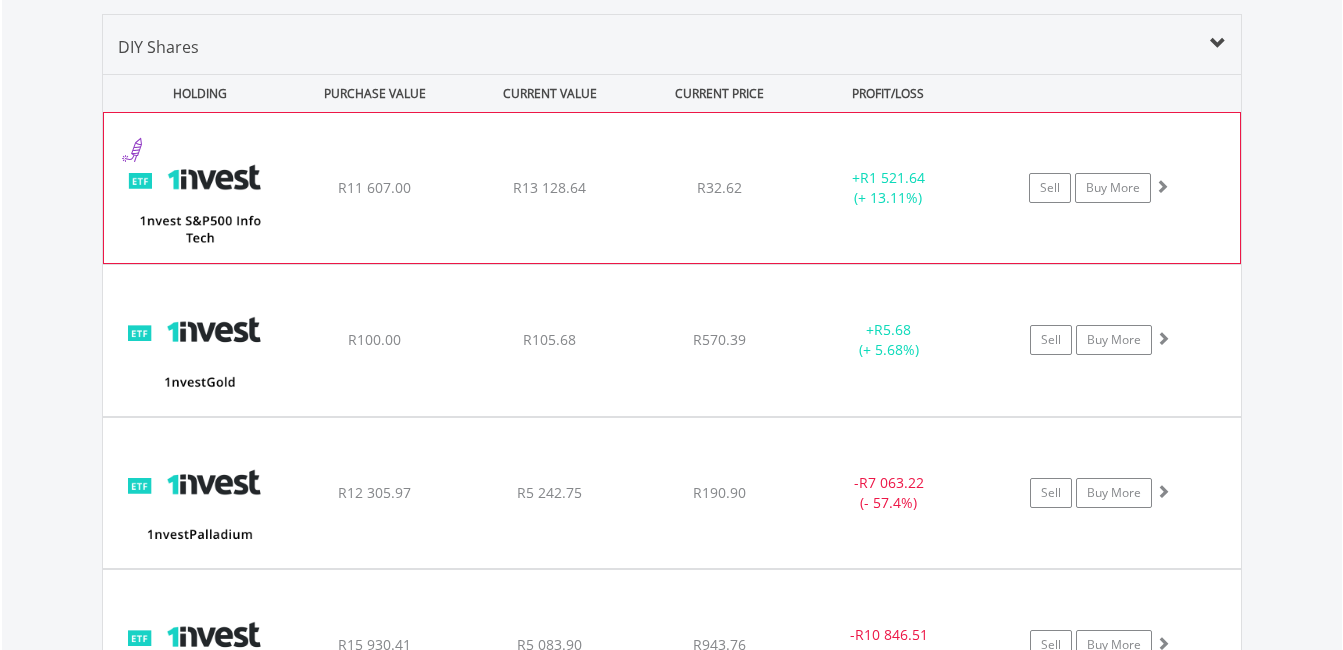 scroll, scrollTop: 1563, scrollLeft: 0, axis: vertical 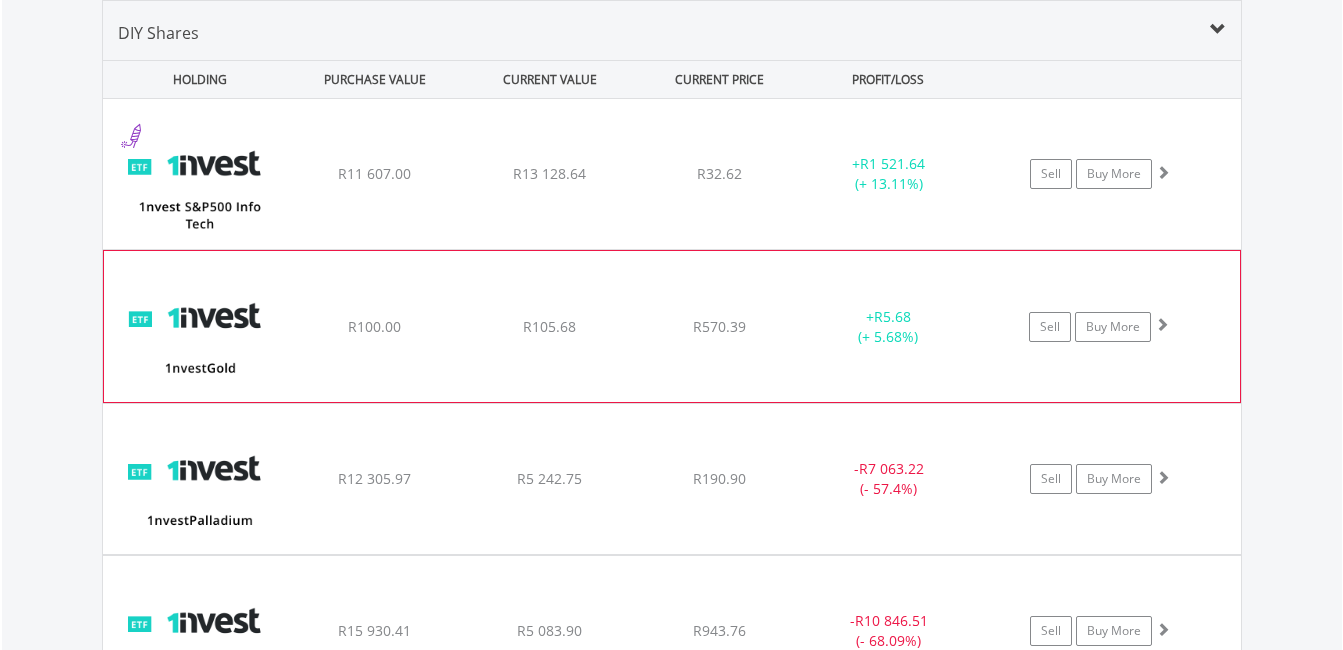 click on "﻿
1nvestGold ETF
R100.00
R105.68
R570.39
+  R5.68 (+ 5.68%)
Sell
Buy More" at bounding box center [672, 174] 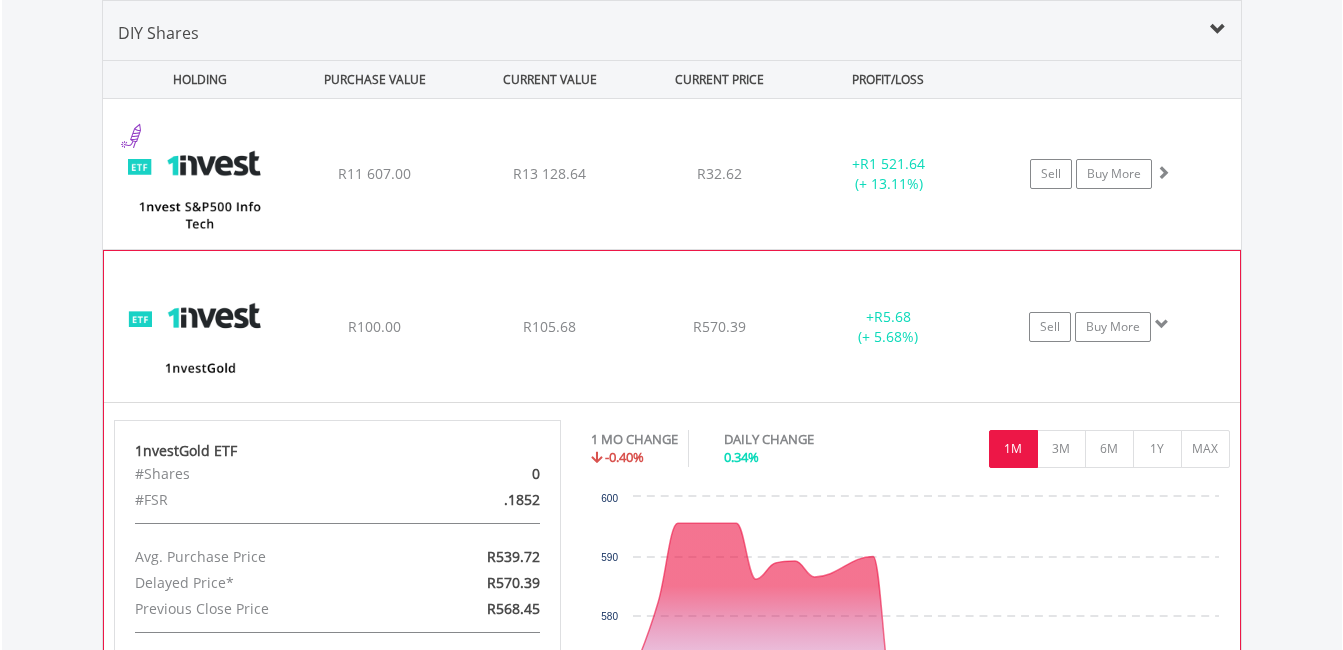 click on "﻿
1nvestGold ETF
R100.00
R105.68
R570.39
+  R5.68 (+ 5.68%)
Sell
Buy More" at bounding box center [672, 174] 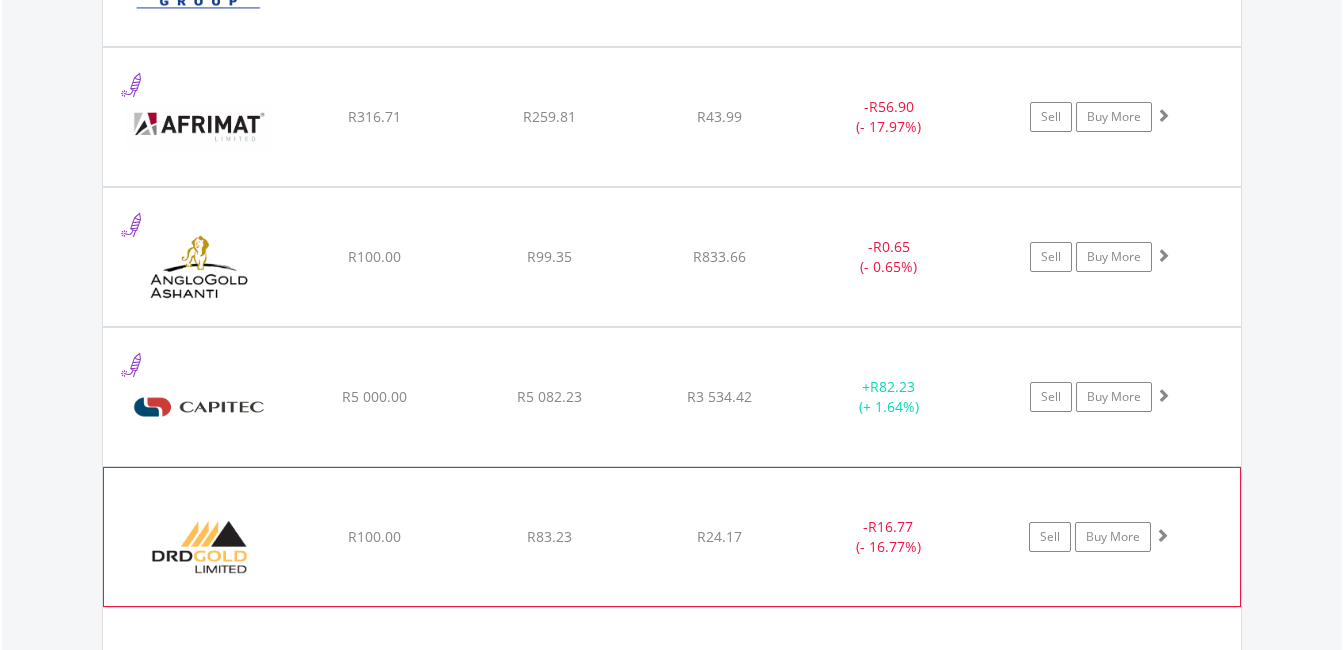scroll, scrollTop: 2363, scrollLeft: 0, axis: vertical 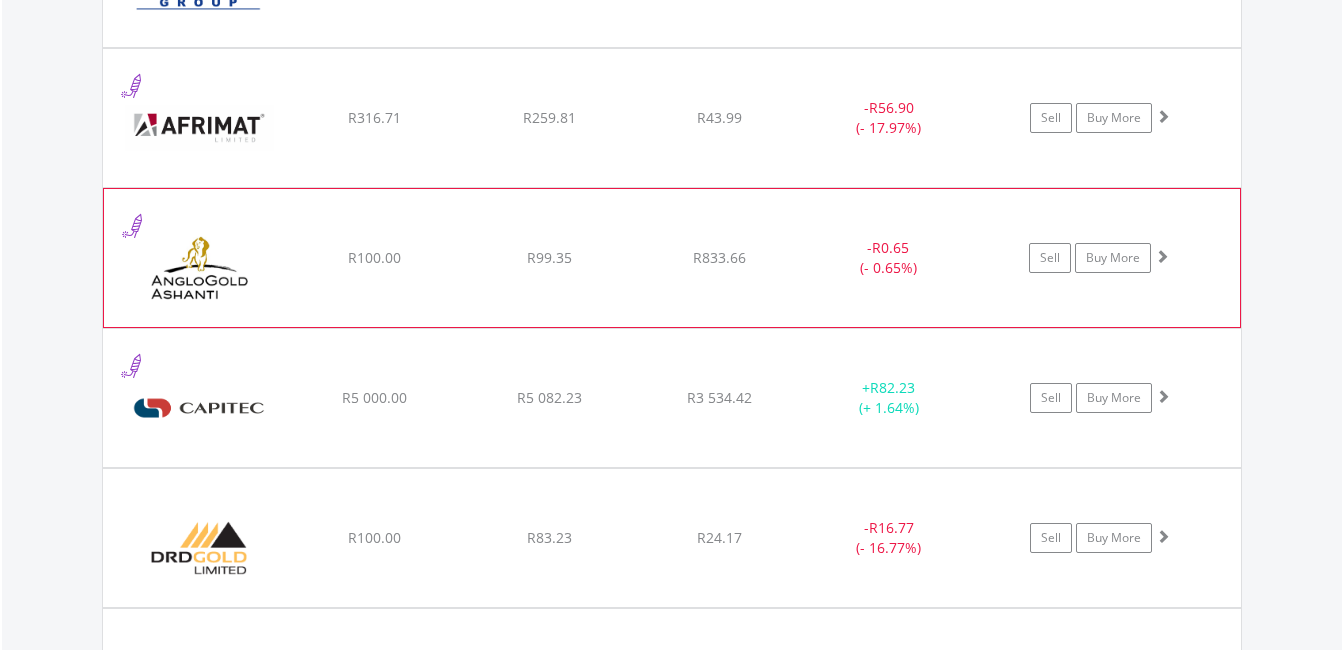 click on "Sell
Buy More" at bounding box center [1110, -626] 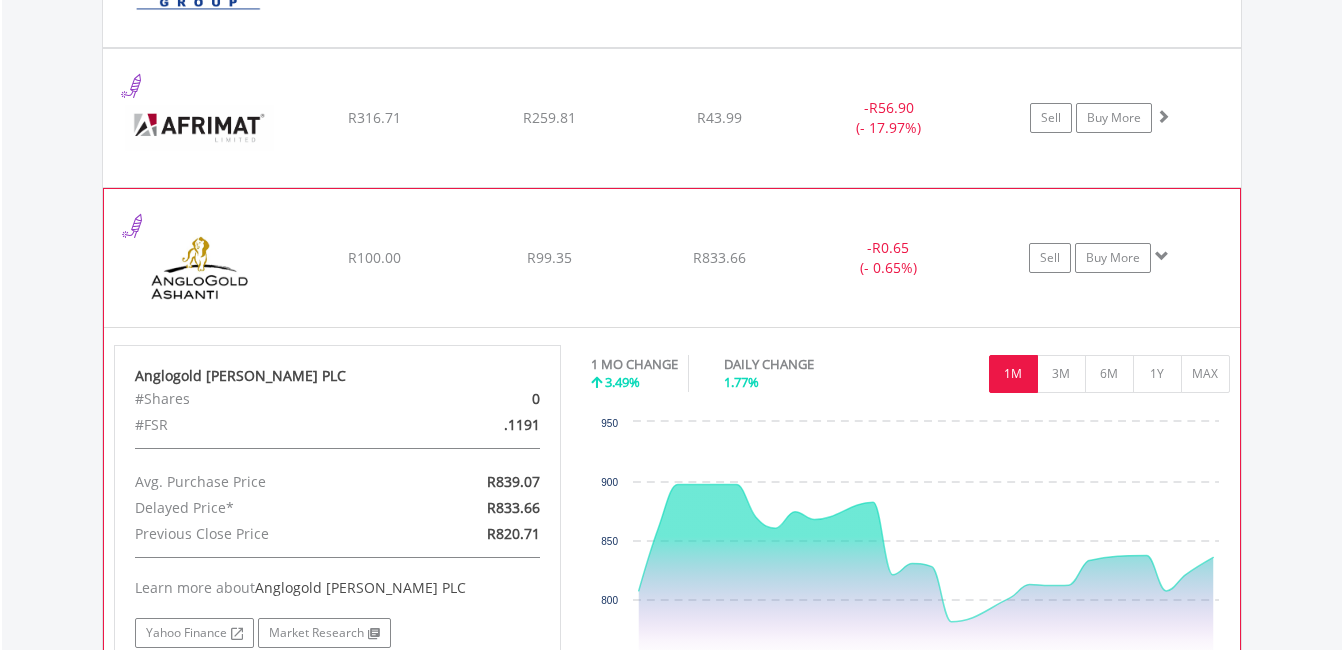 click on "-  R0.65 (- 0.65%)" at bounding box center [889, -321] 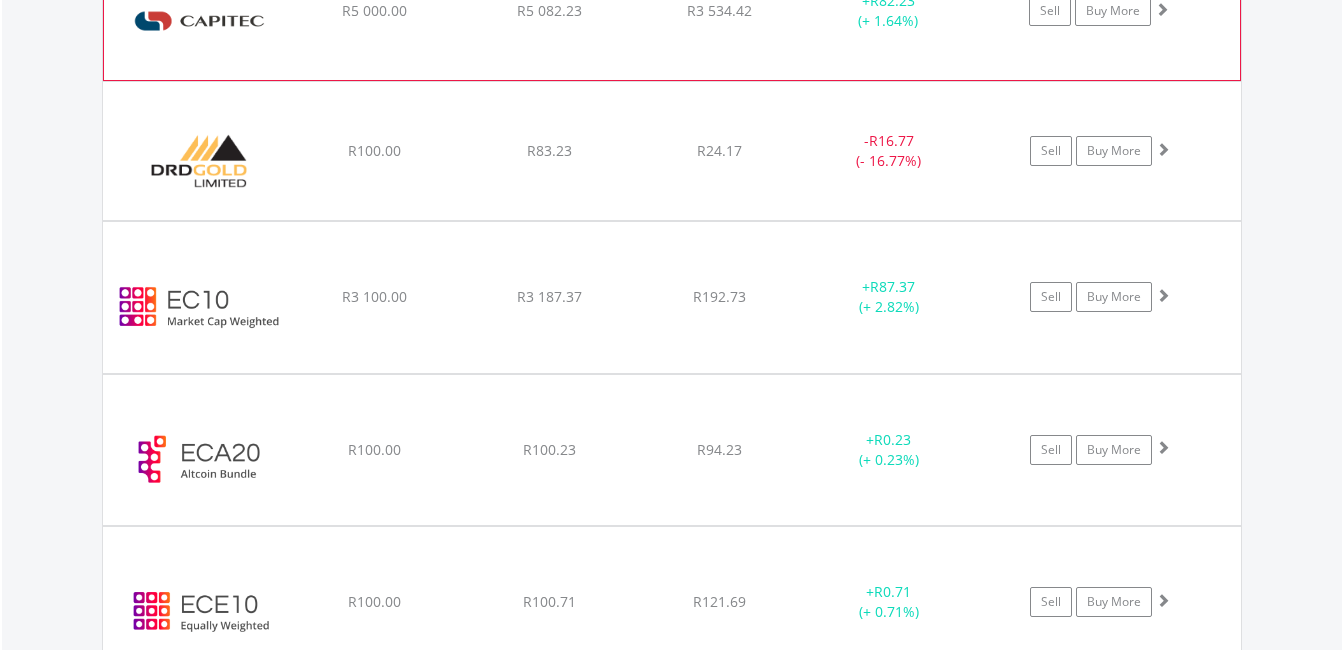 scroll, scrollTop: 2763, scrollLeft: 0, axis: vertical 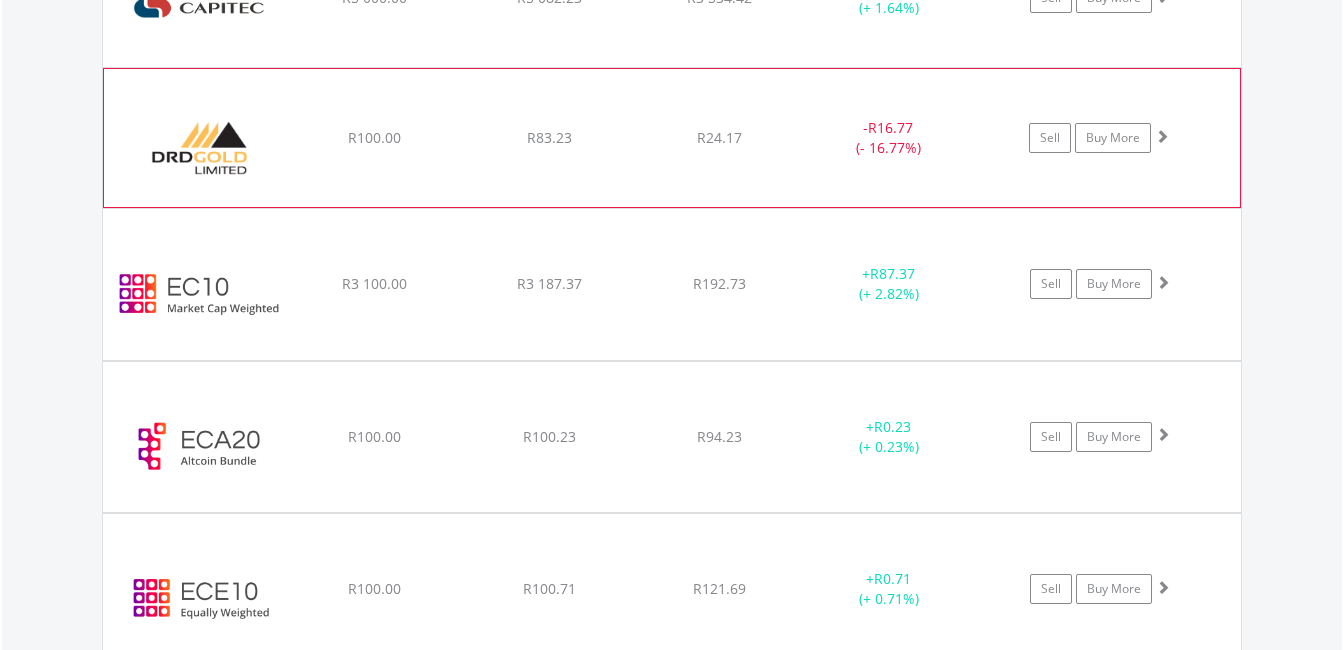 click on "-  R16.77 (- 16.77%)" at bounding box center (889, -721) 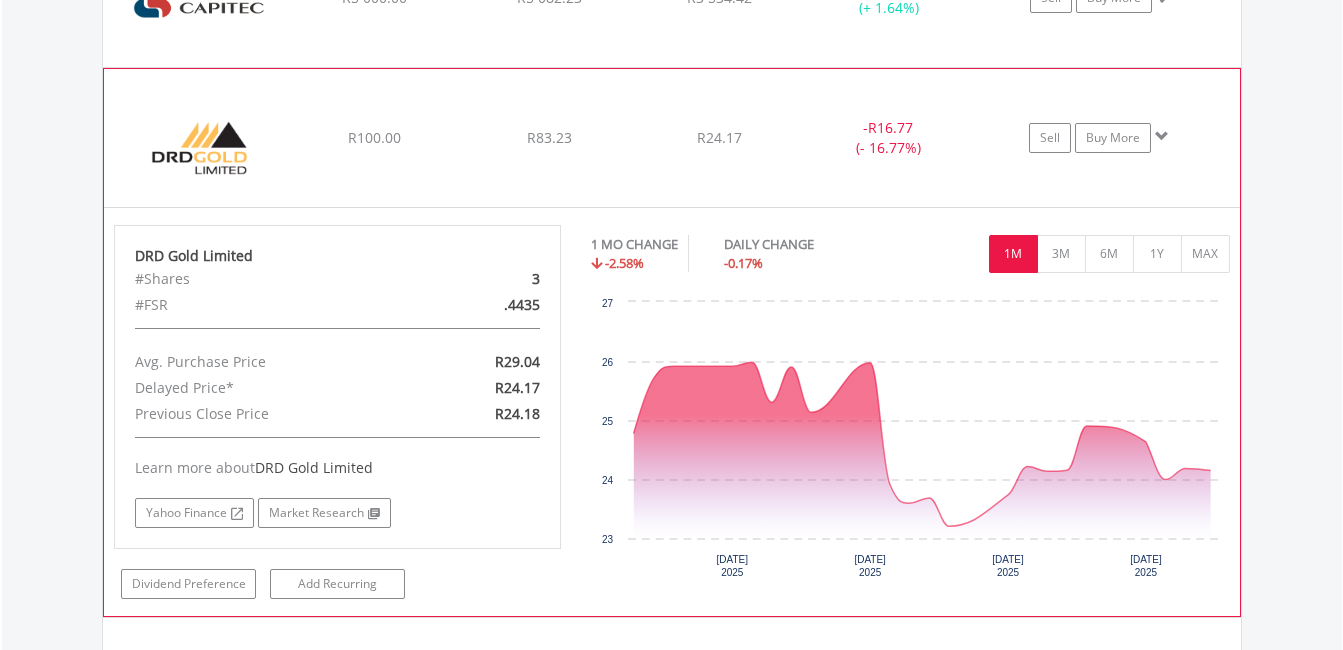 click on "-  R16.77 (- 16.77%)" at bounding box center [889, -721] 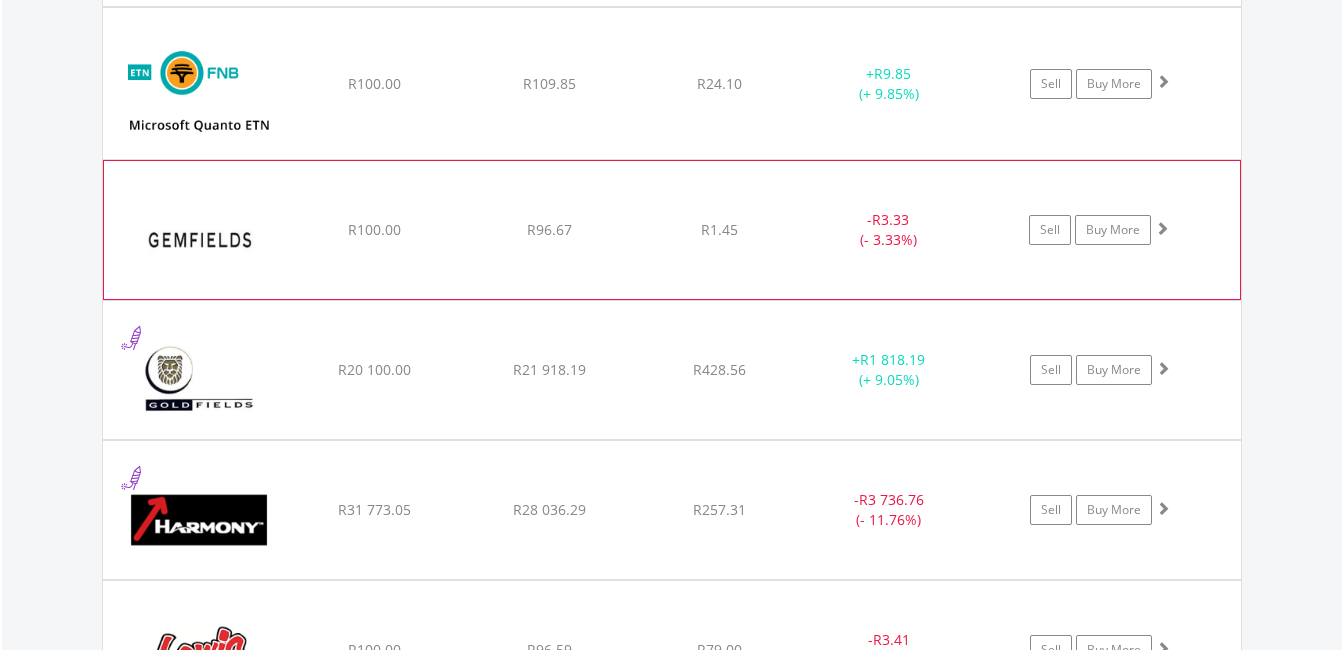 scroll, scrollTop: 5563, scrollLeft: 0, axis: vertical 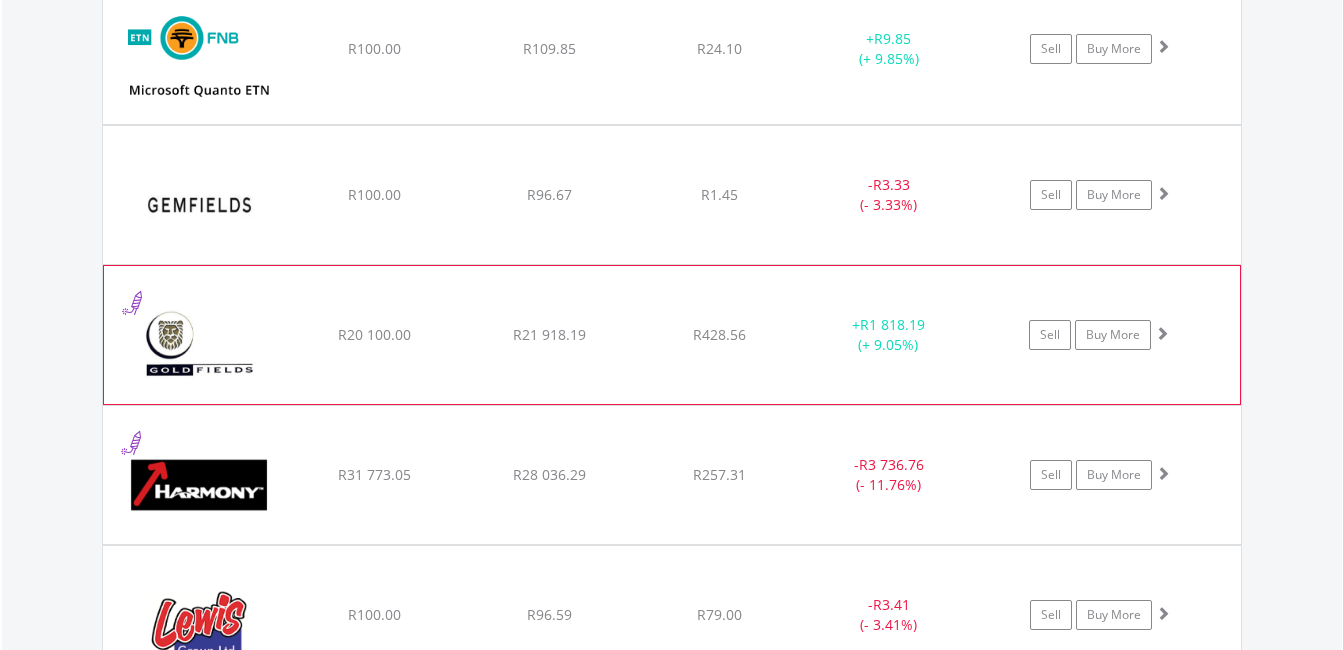 click on "﻿
Gold Fields Limited
R20 100.00
R21 918.19
R428.56
+  R1 818.19 (+ 9.05%)
Sell
Buy More" at bounding box center (672, -3826) 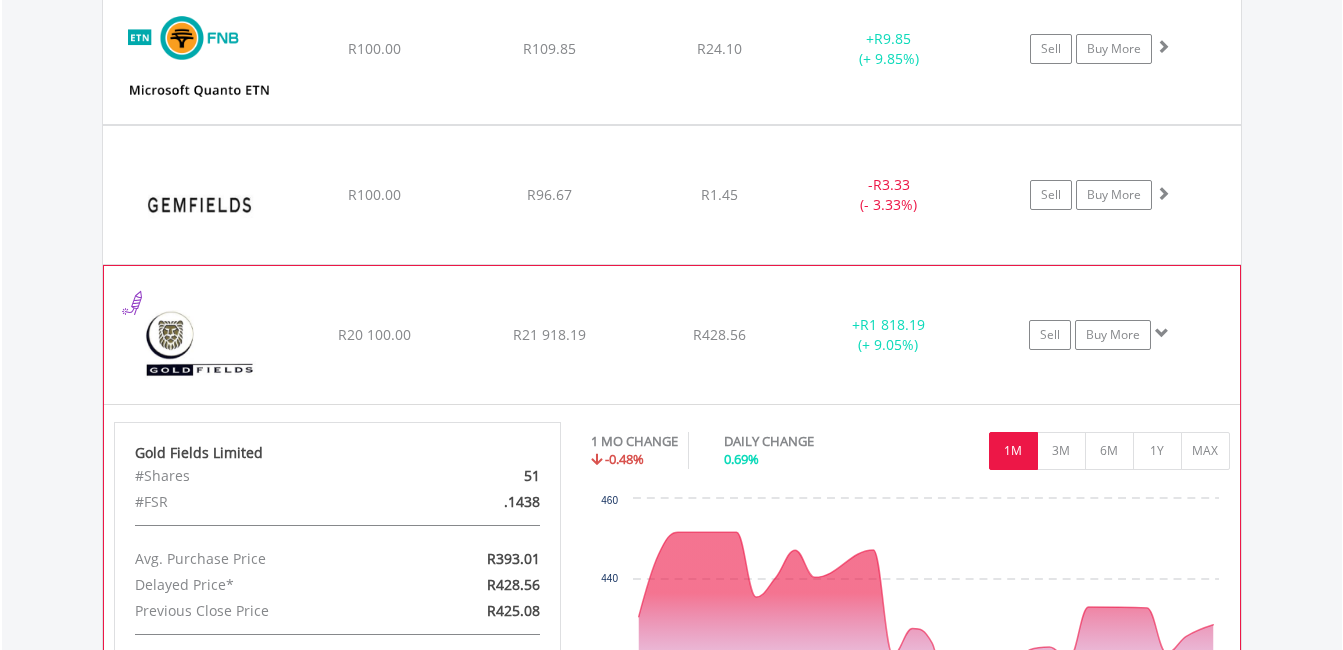 click on "﻿
Gold Fields Limited
R20 100.00
R21 918.19
R428.56
+  R1 818.19 (+ 9.05%)
Sell
Buy More" at bounding box center [672, -3826] 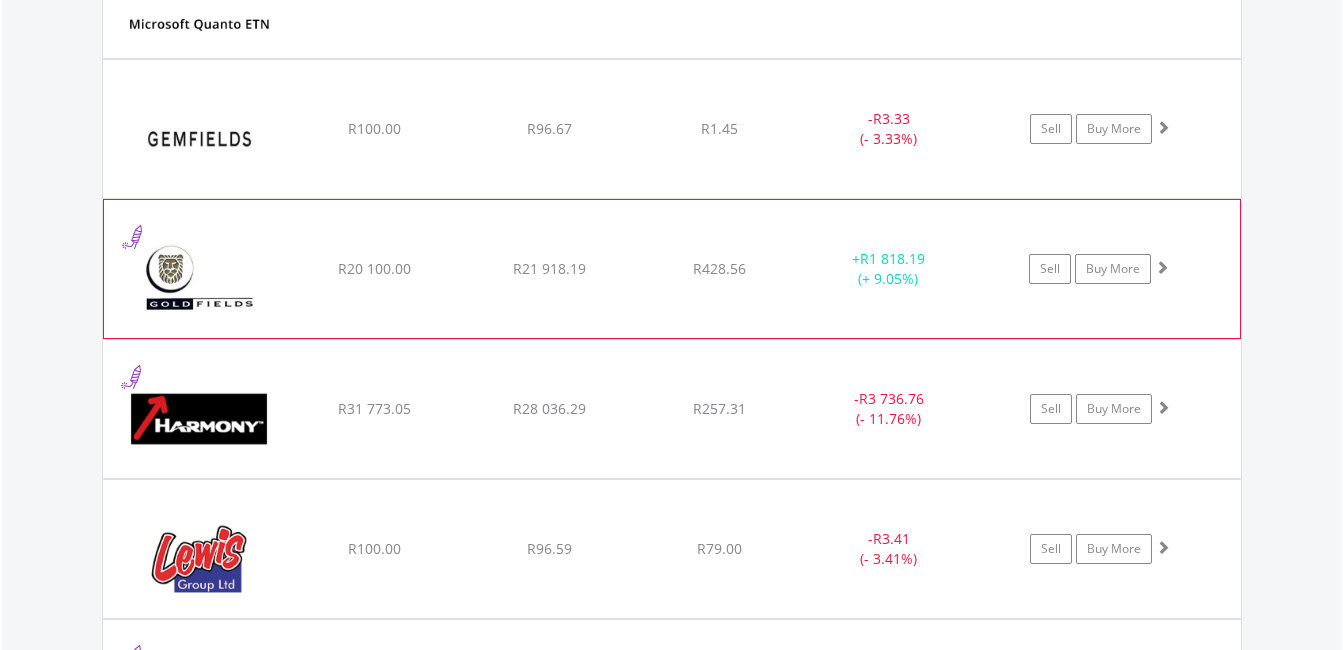 scroll, scrollTop: 5663, scrollLeft: 0, axis: vertical 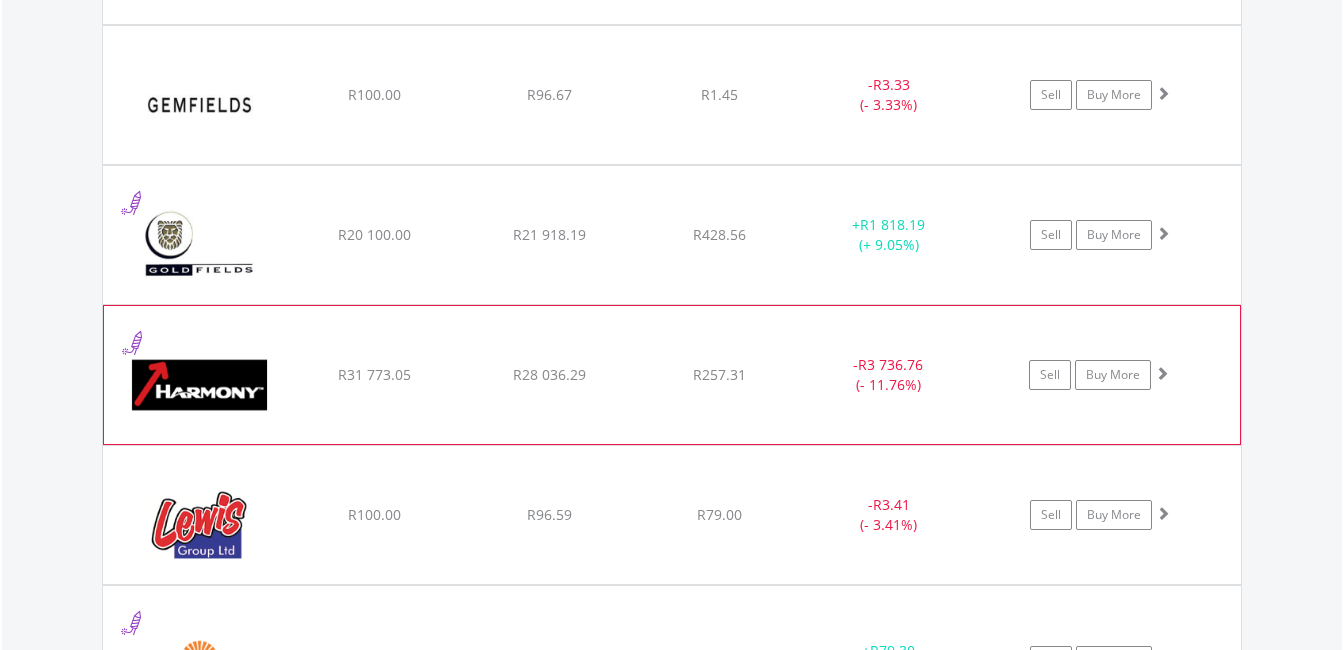 click on "﻿
Harmony Gold Mining Company Limited
R31 773.05
R28 036.29
R257.31
-  R3 736.76 (- 11.76%)
Sell
Buy More" at bounding box center [672, -3926] 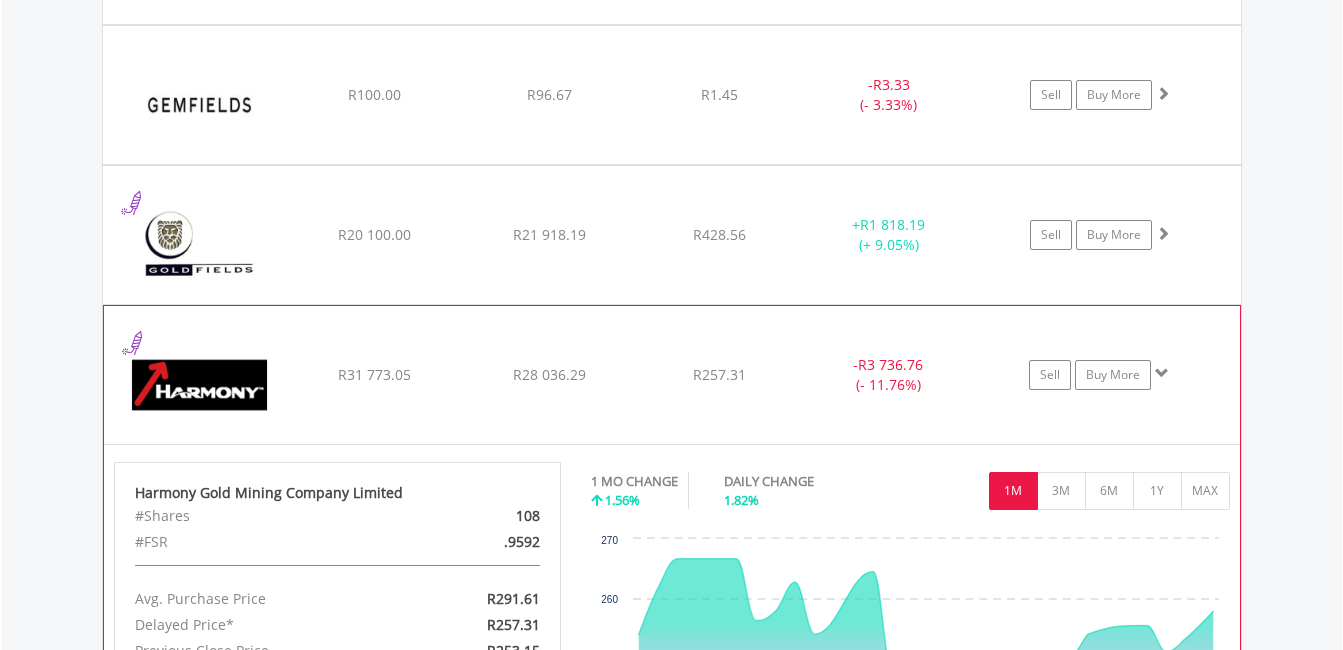 click on "﻿
Harmony Gold Mining Company Limited
R31 773.05
R28 036.29
R257.31
-  R3 736.76 (- 11.76%)
Sell
Buy More" at bounding box center [672, -3926] 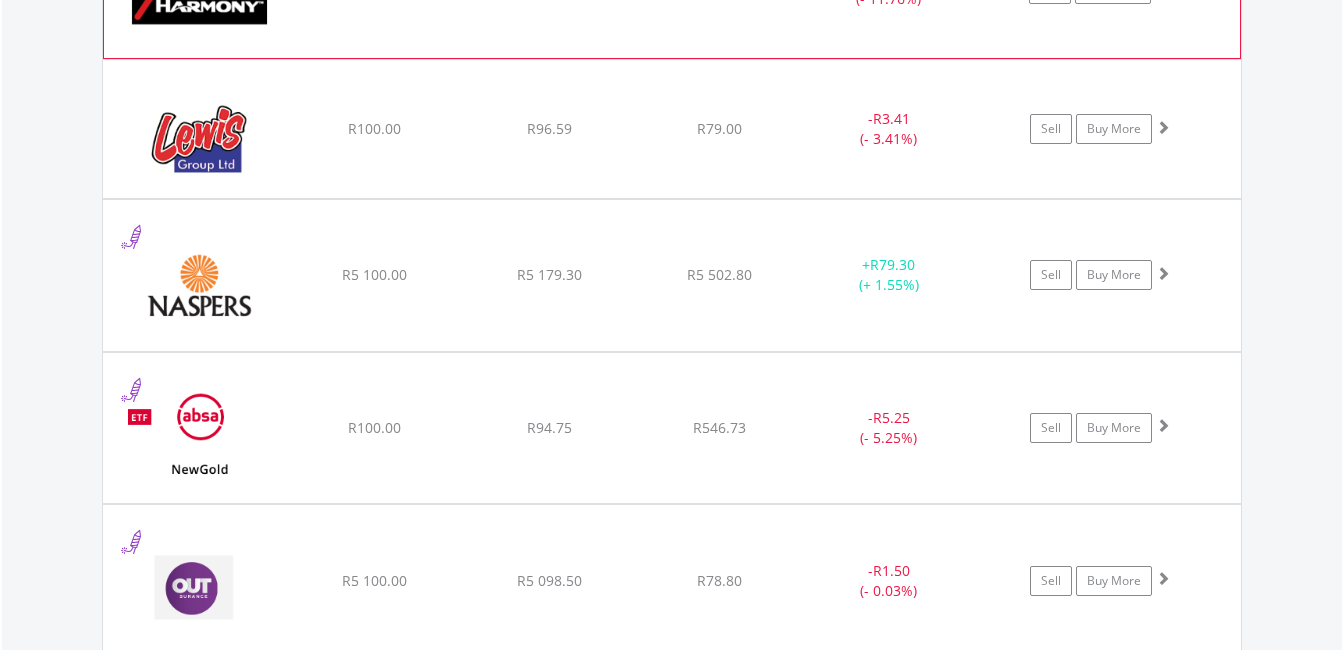 scroll, scrollTop: 6063, scrollLeft: 0, axis: vertical 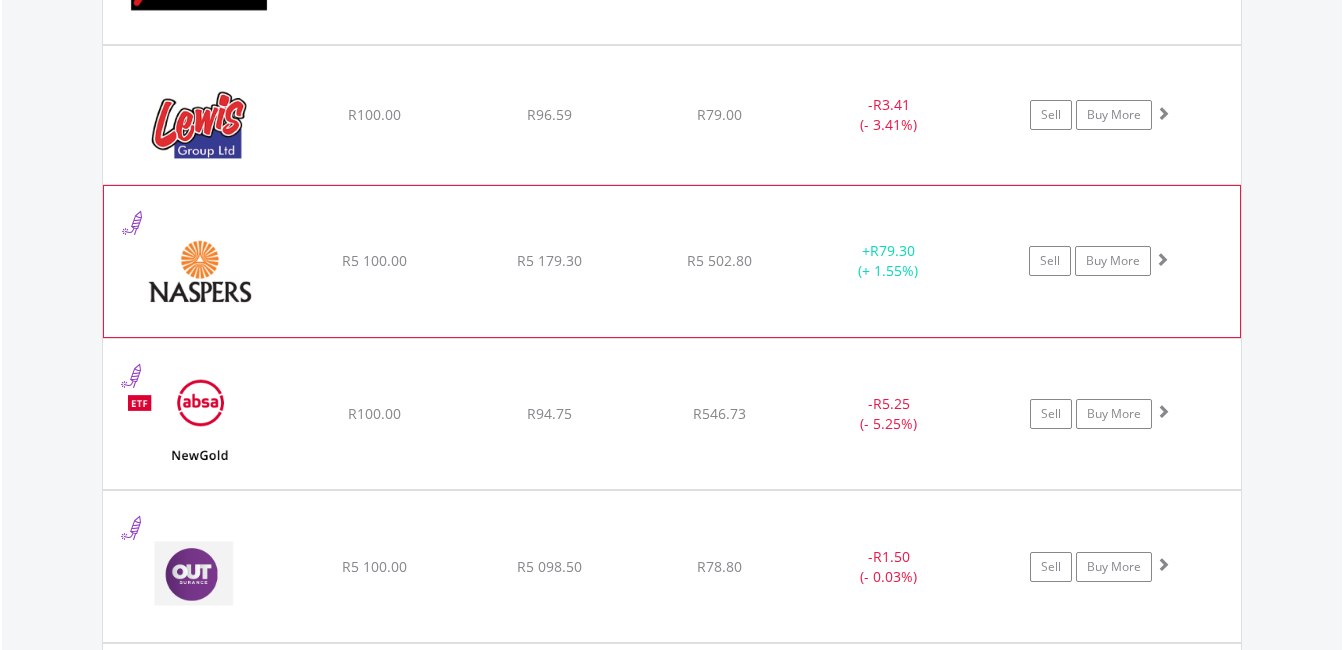 click on "+  R79.30 (+ 1.55%)" at bounding box center (889, -4326) 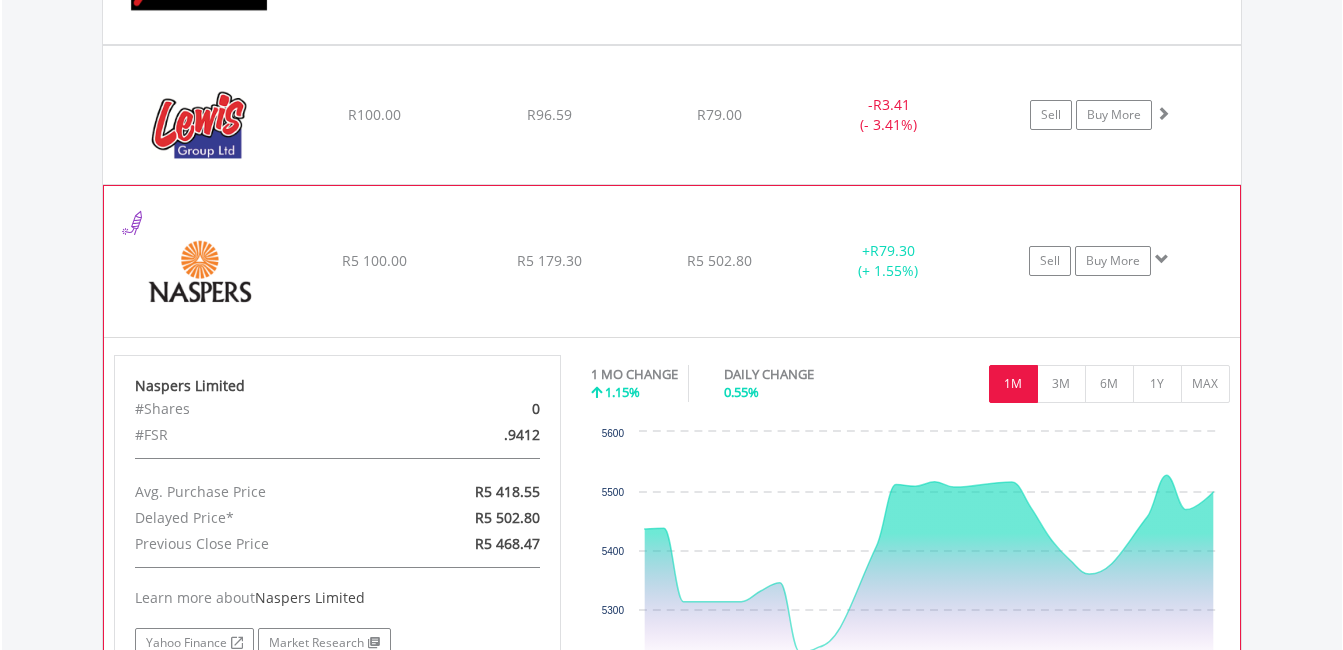 click on "+  R79.30 (+ 1.55%)" at bounding box center (889, -4326) 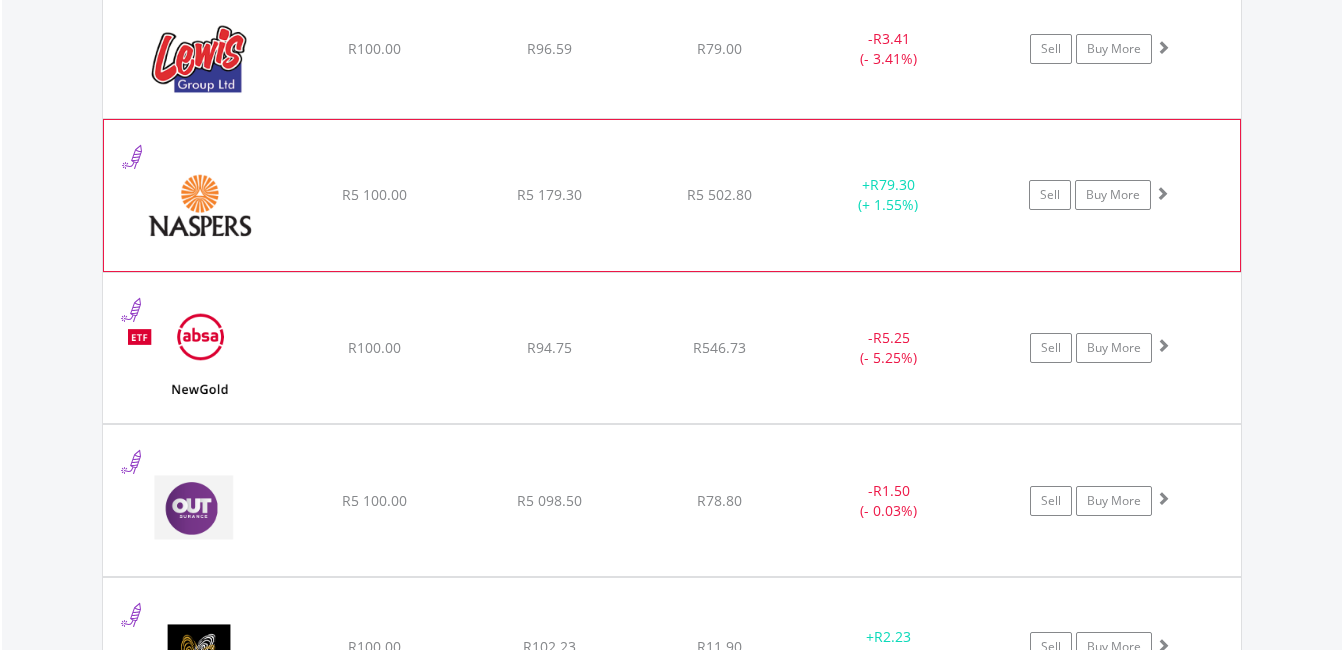 scroll, scrollTop: 6163, scrollLeft: 0, axis: vertical 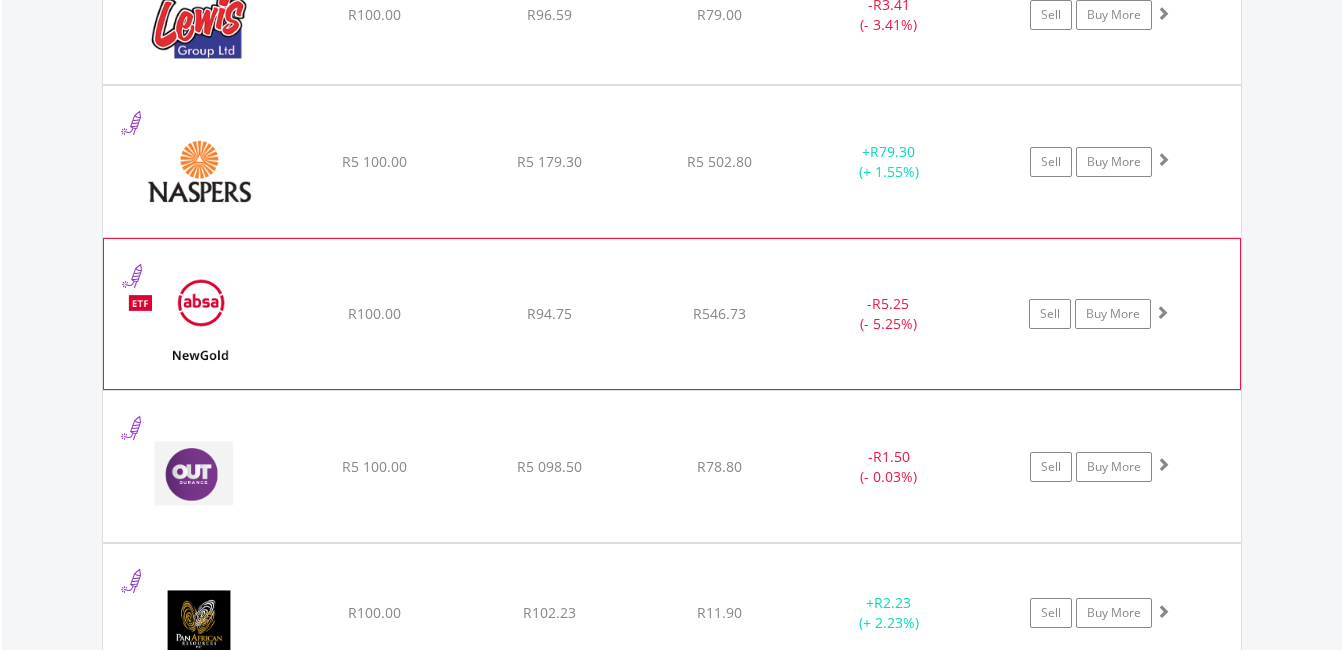 click on "-  R5.25 (- 5.25%)" at bounding box center (889, -4121) 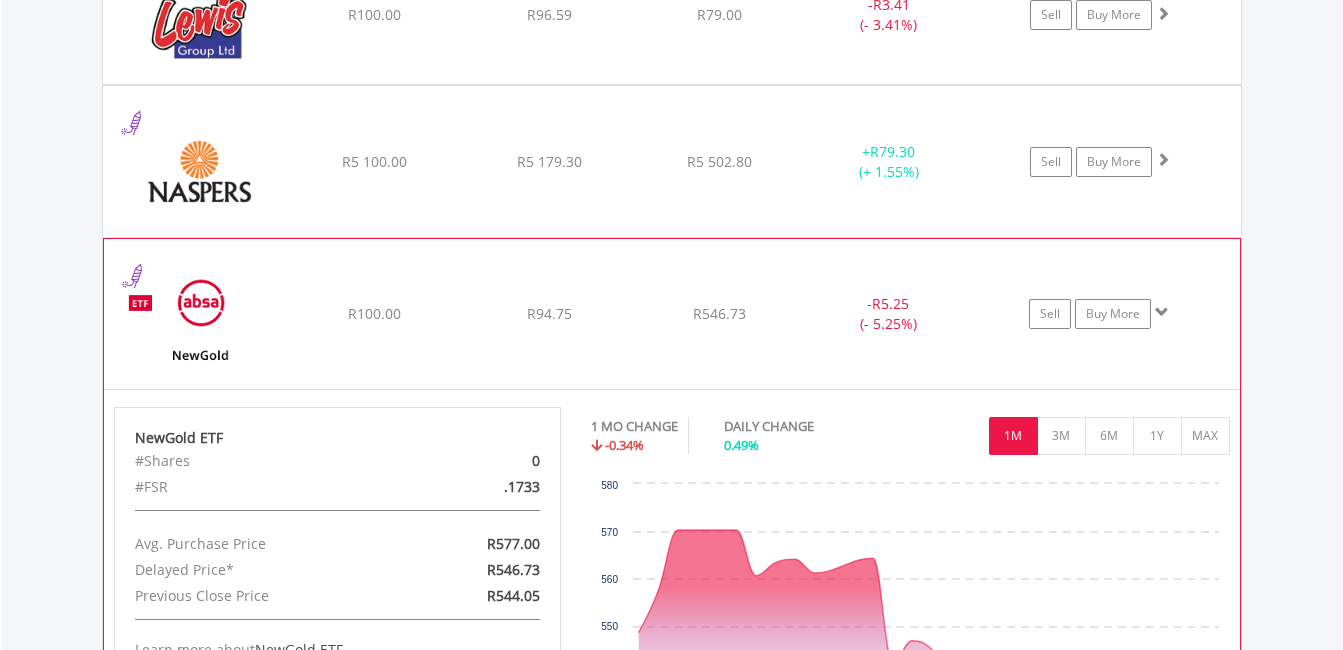 click on "-  R5.25 (- 5.25%)" at bounding box center [889, -4121] 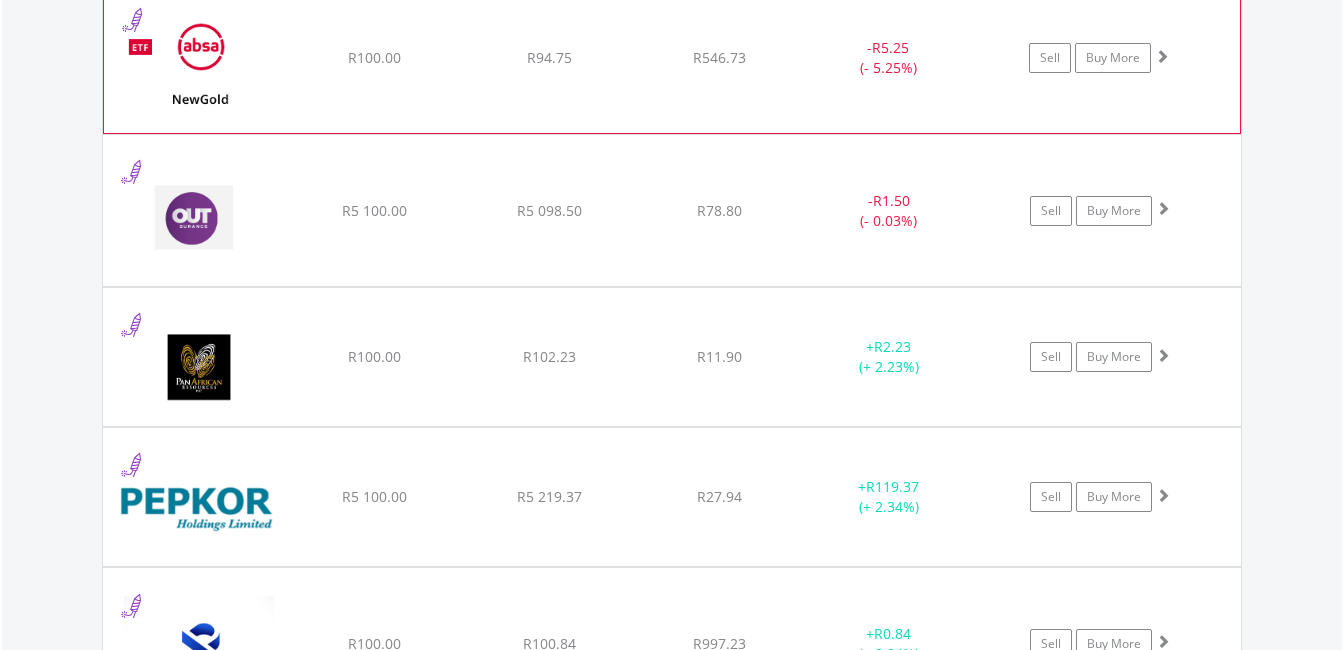 scroll, scrollTop: 6463, scrollLeft: 0, axis: vertical 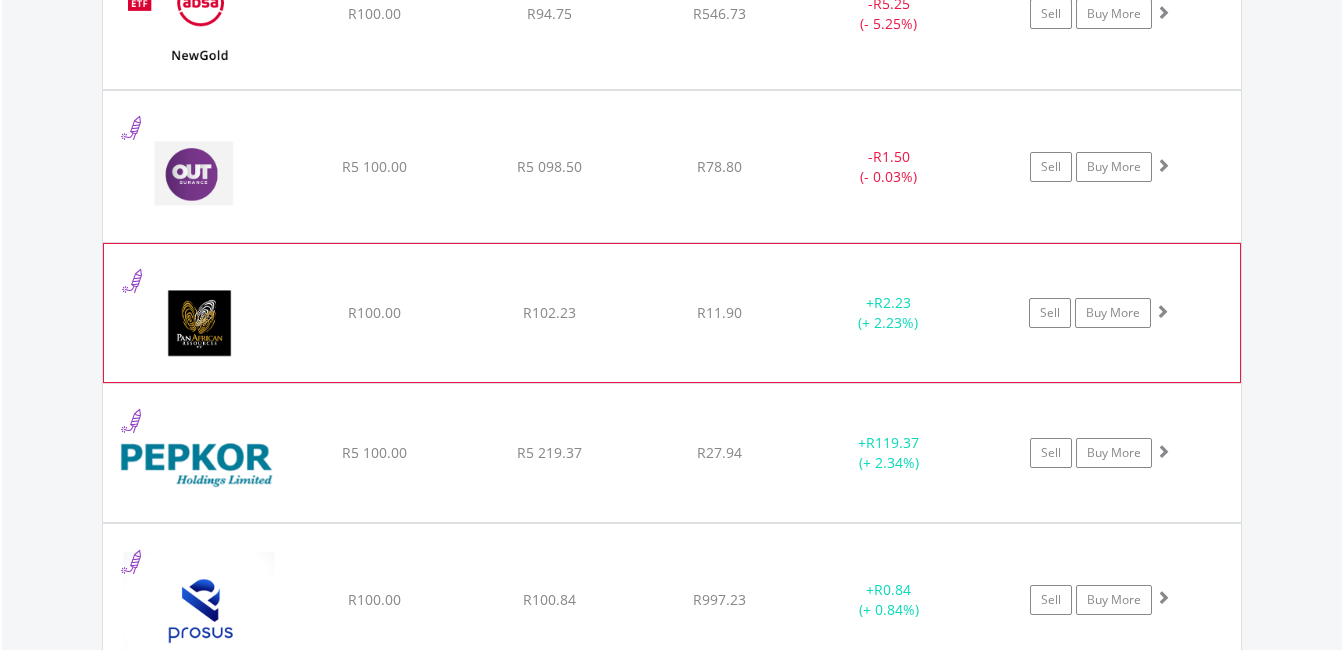 click on "Sell
Buy More" at bounding box center [1110, -4726] 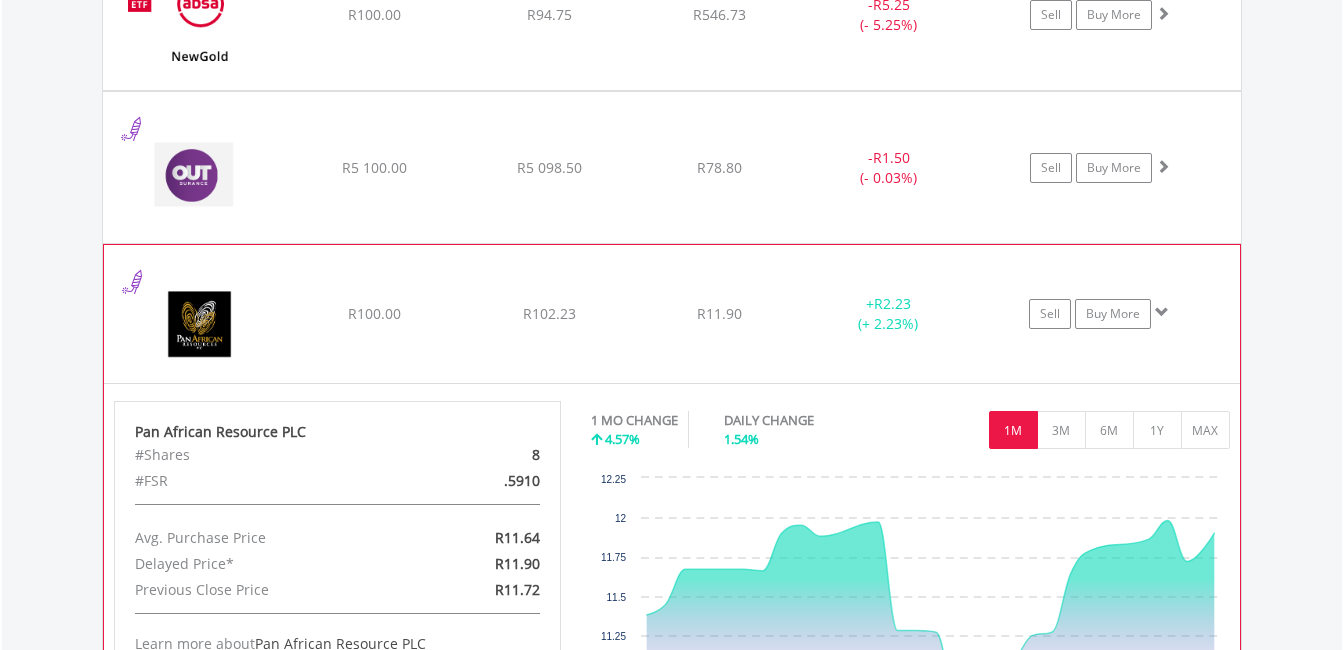 scroll, scrollTop: 6463, scrollLeft: 0, axis: vertical 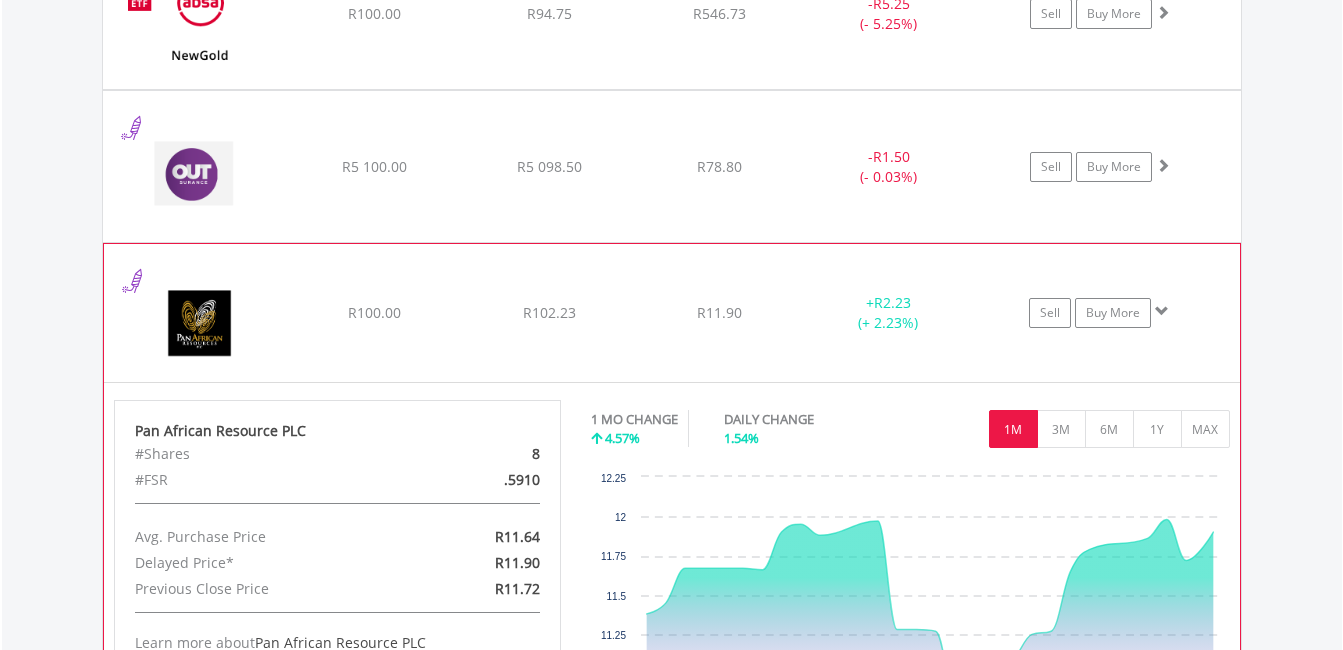 click on "Sell
Buy More" at bounding box center [1110, -4726] 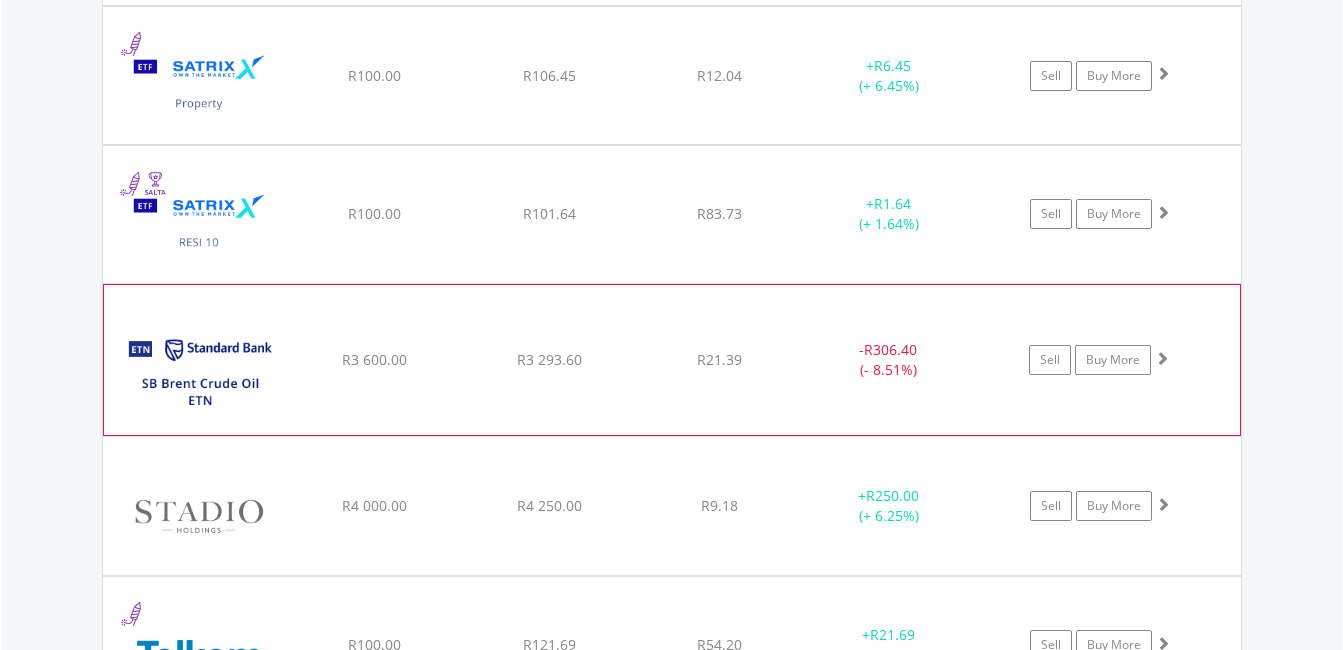 scroll, scrollTop: 7863, scrollLeft: 0, axis: vertical 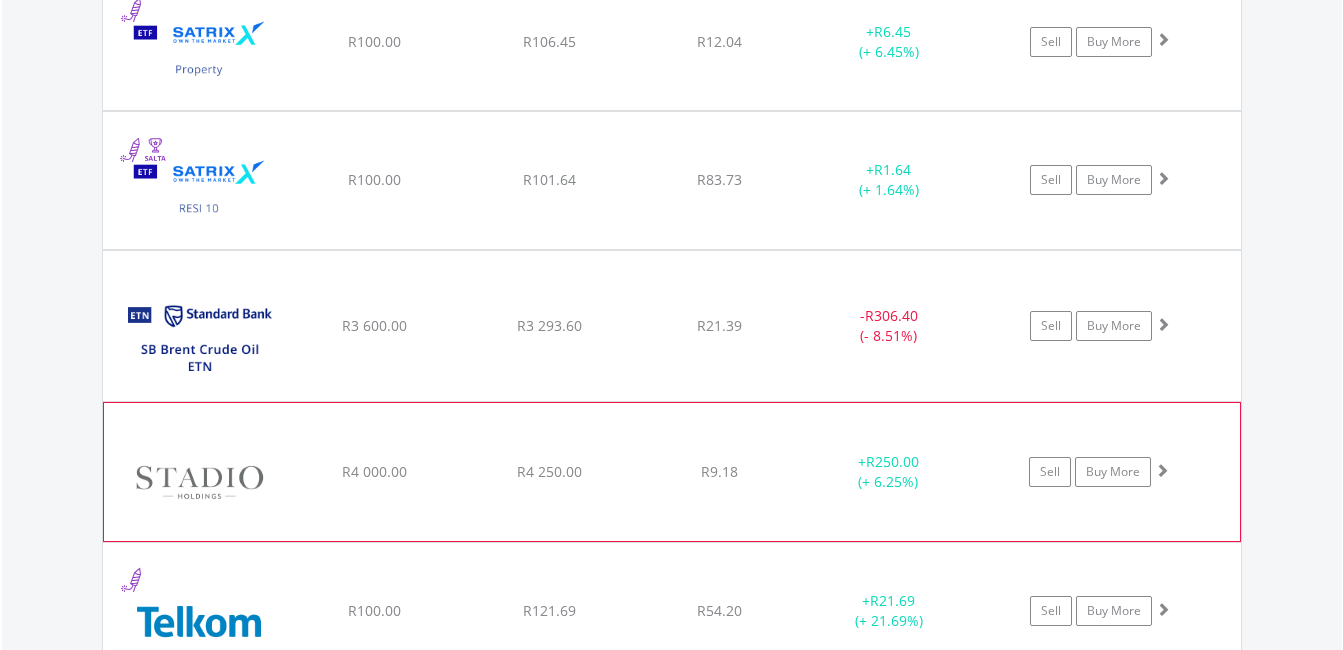 click on "+  R250.00 (+ 6.25%)" at bounding box center (889, -6126) 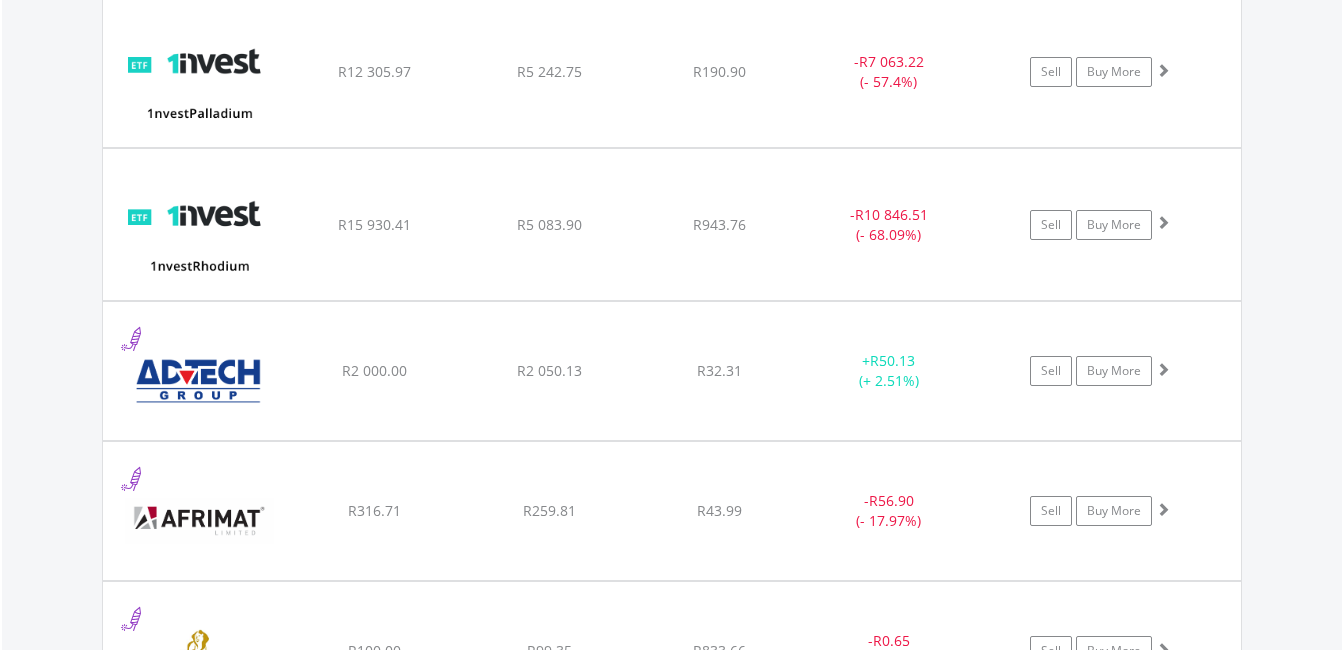 scroll, scrollTop: 1963, scrollLeft: 0, axis: vertical 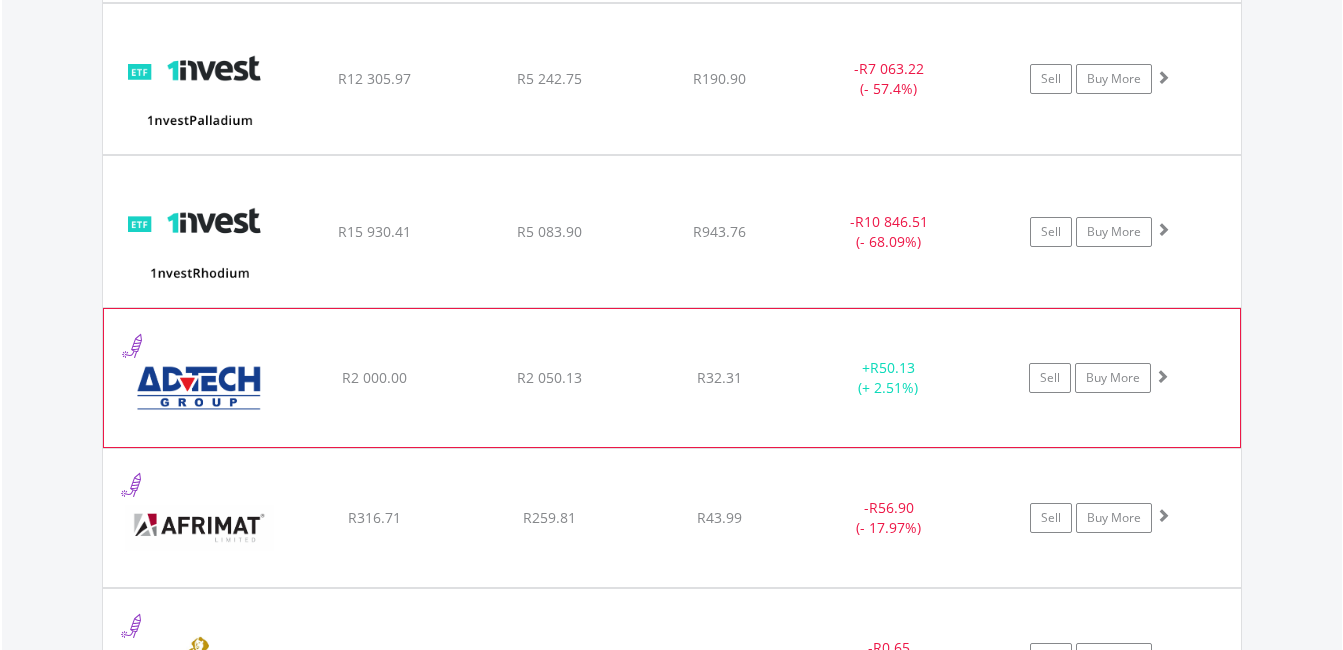 click on "Sell
Buy More" at bounding box center [1110, -226] 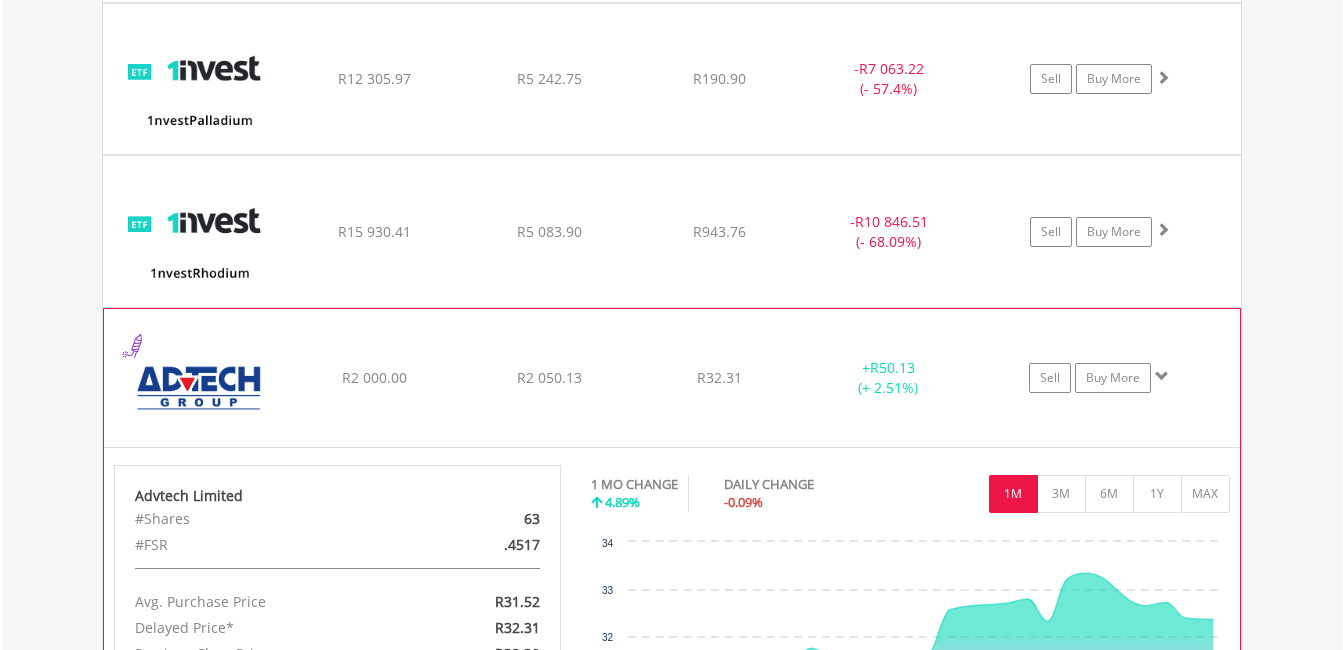 click on "﻿
Advtech Limited
R2 000.00
R2 050.13
R32.31
+  R50.13 (+ 2.51%)
Sell
Buy More" at bounding box center [672, -226] 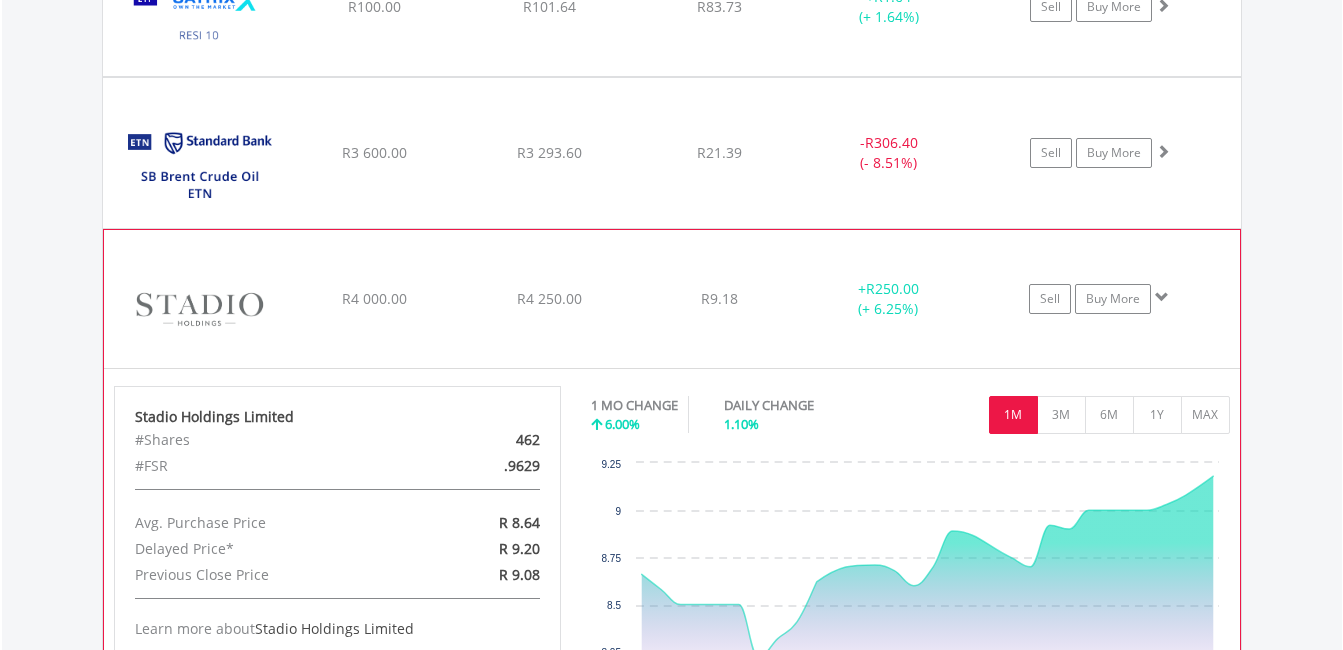 scroll, scrollTop: 8064, scrollLeft: 0, axis: vertical 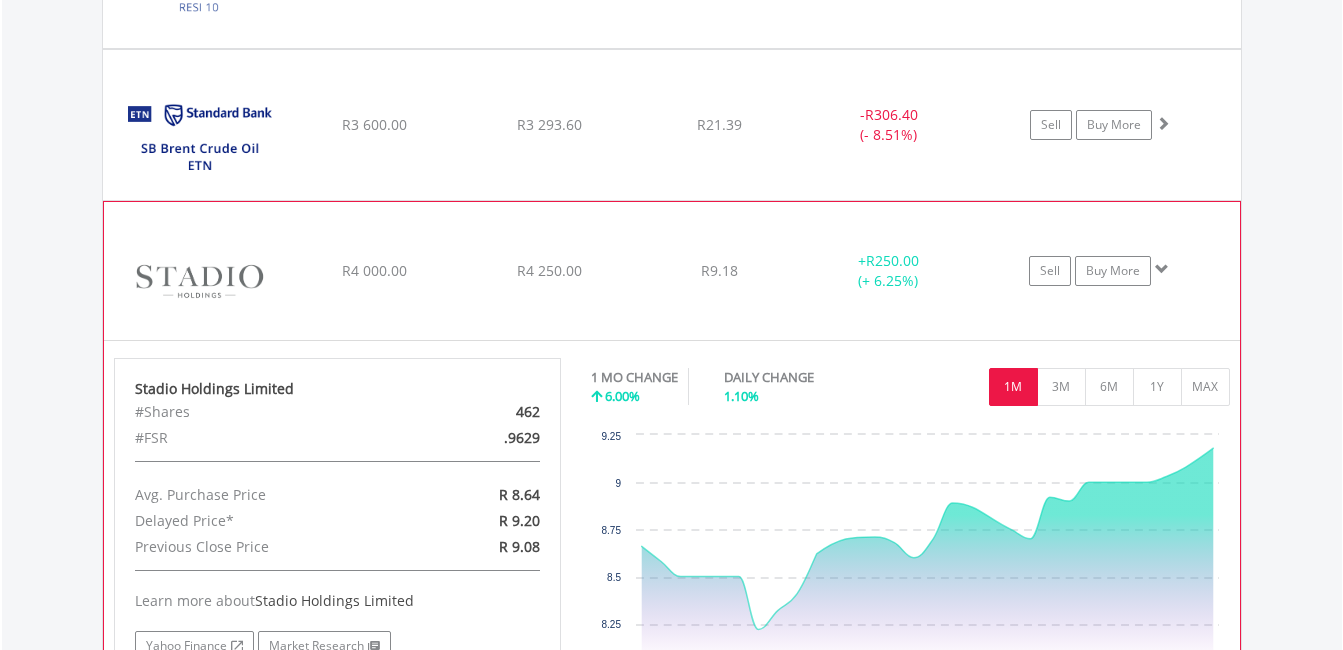 click on "Sell
Buy More" at bounding box center [1110, -6327] 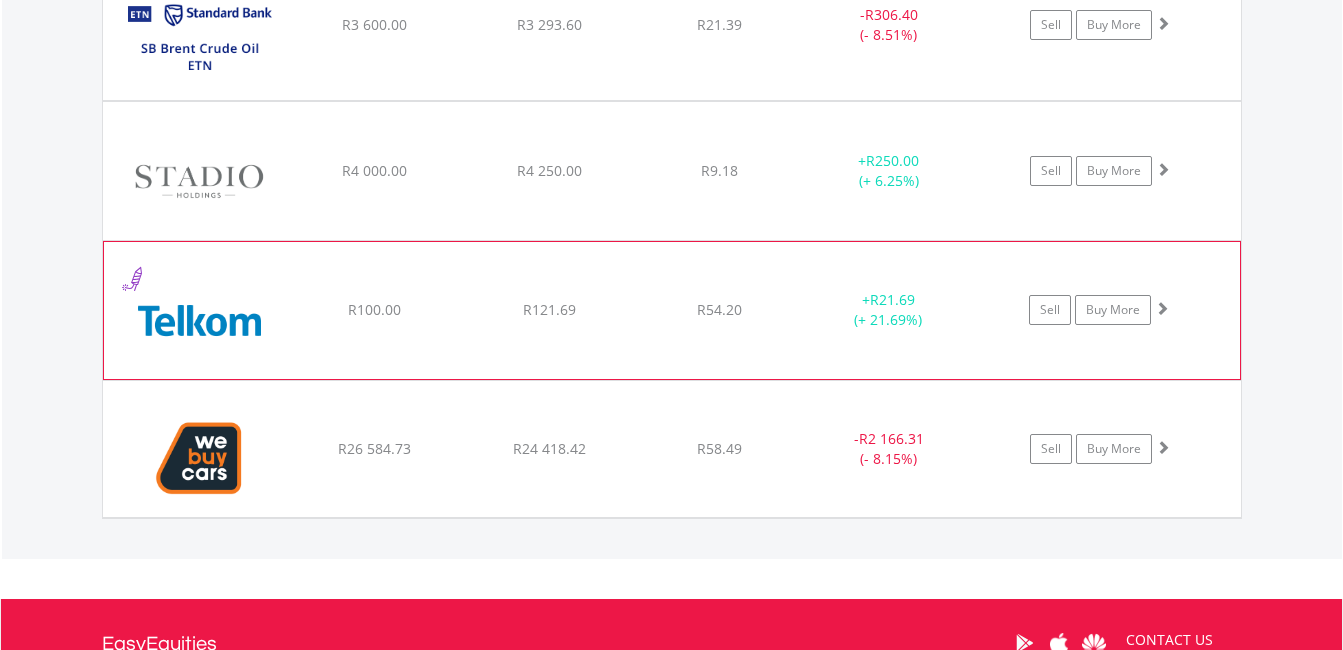 scroll, scrollTop: 8264, scrollLeft: 0, axis: vertical 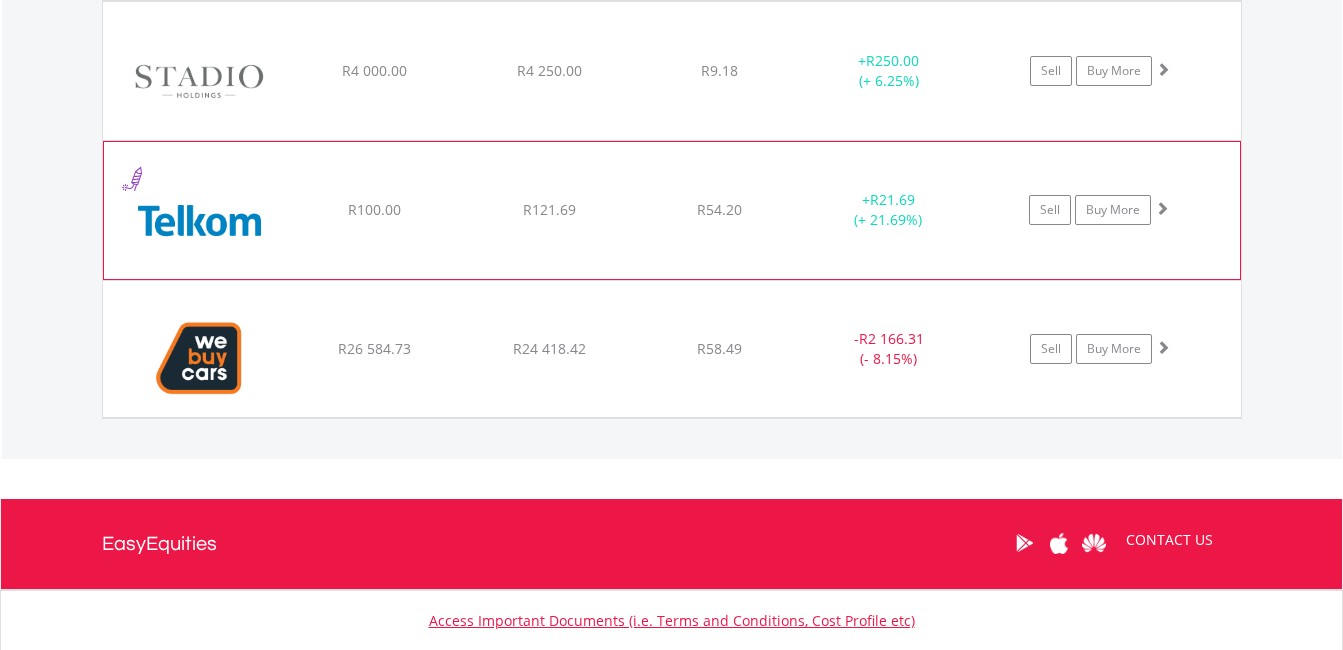 click on "Sell
Buy More" at bounding box center [1110, -6527] 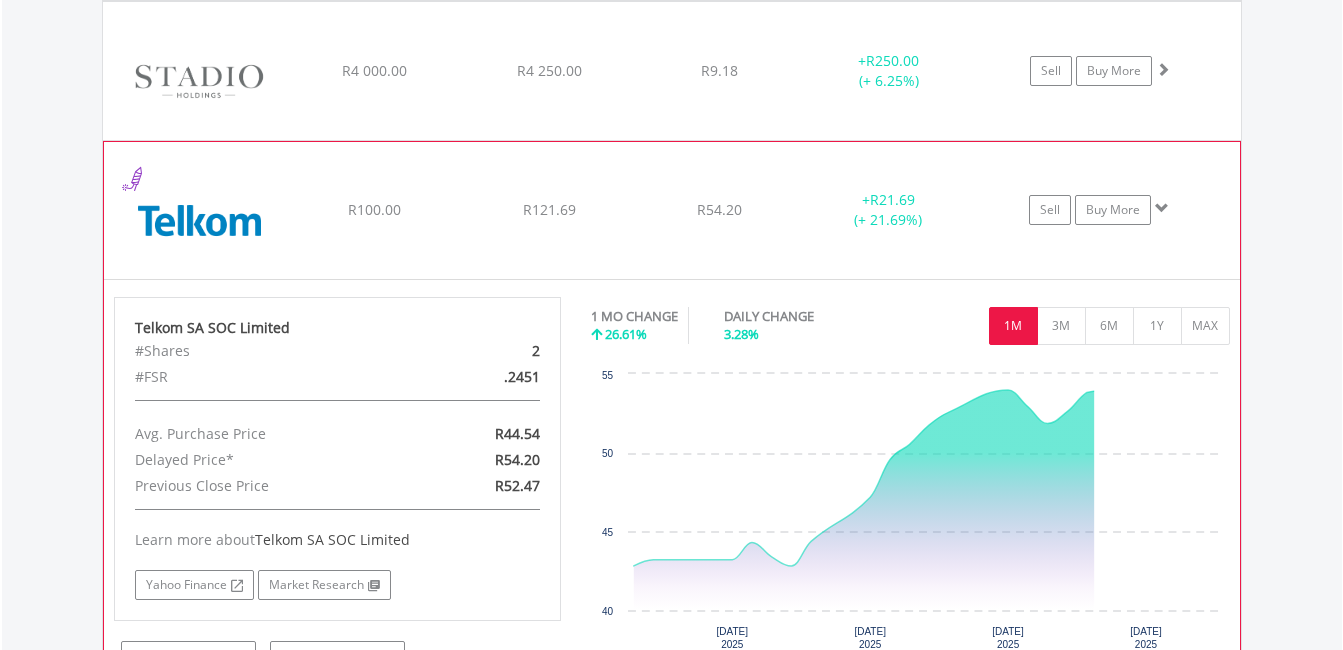 click on "Sell
Buy More" at bounding box center [1110, -6527] 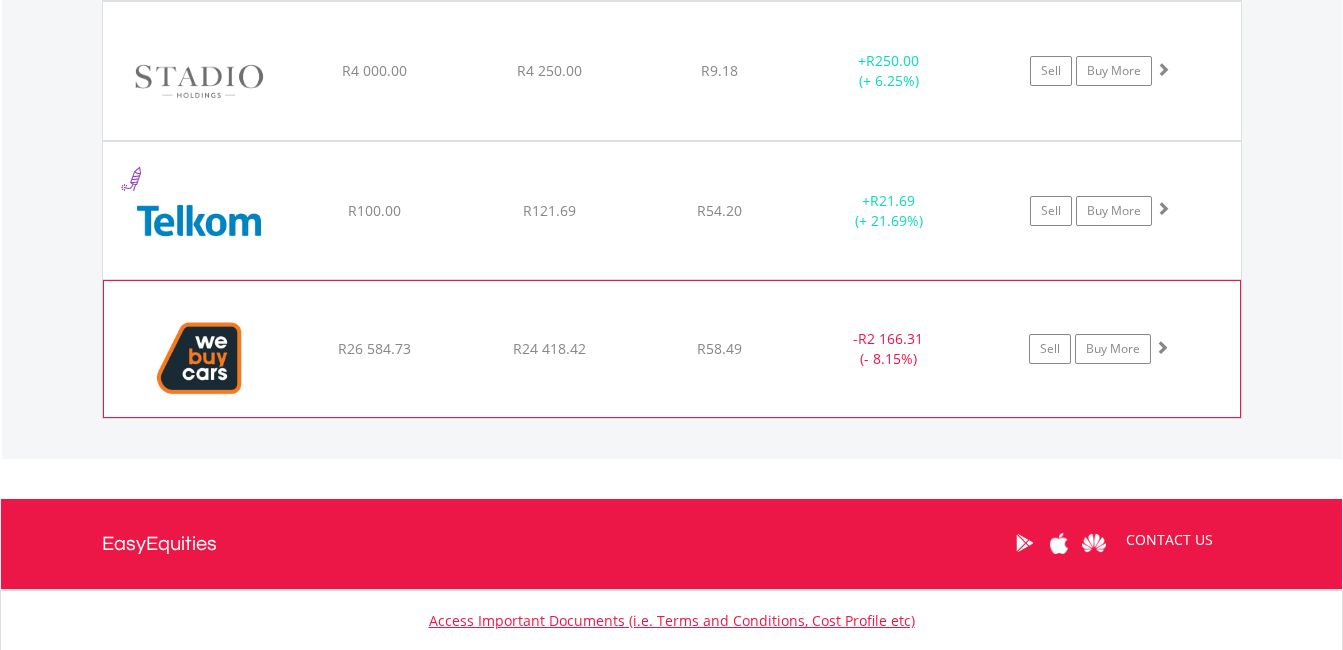 click on "﻿
WeBuyCars Holdings Ltd
R26 584.73
R24 418.42
R58.49
-  R2 166.31 (- 8.15%)
Sell
Buy More" at bounding box center (672, -6527) 